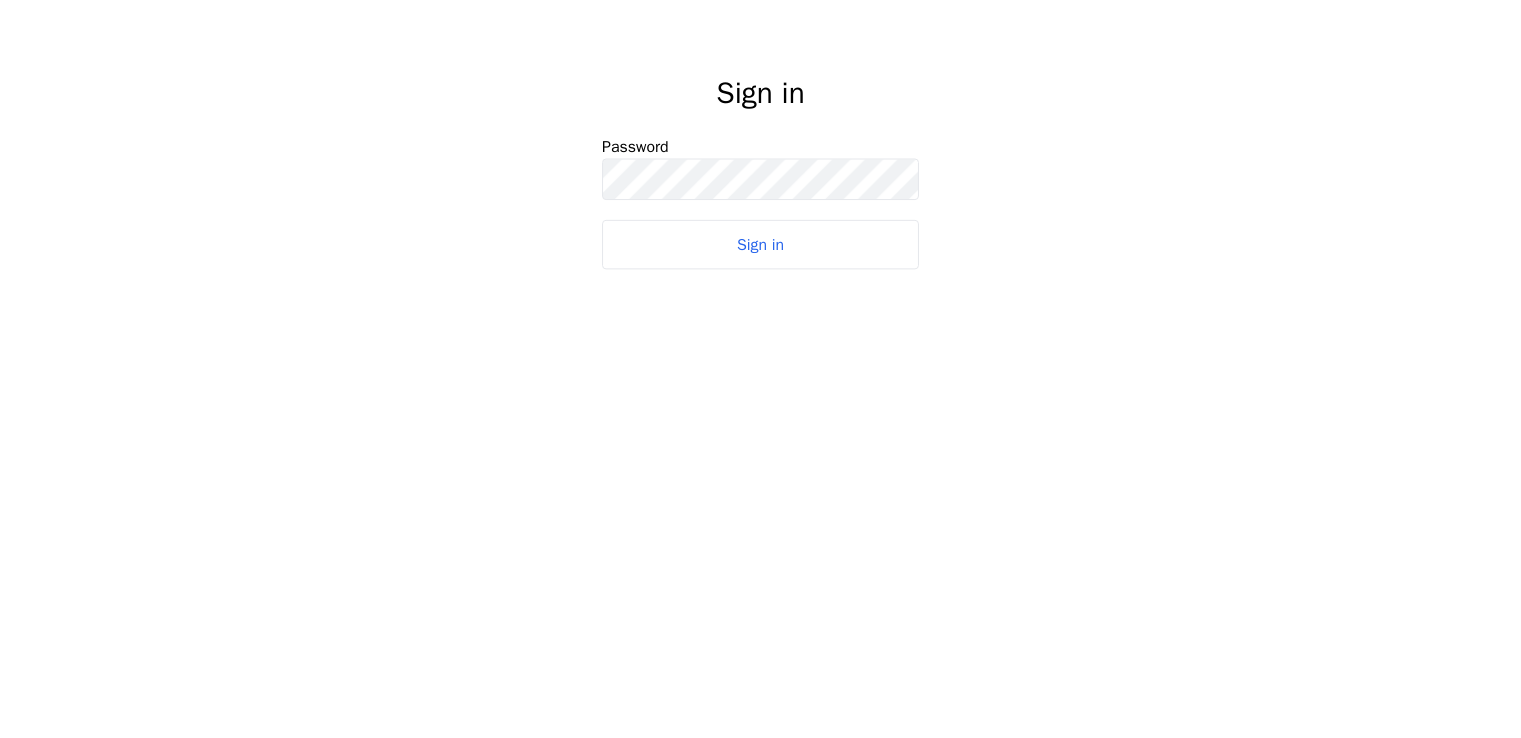 scroll, scrollTop: 0, scrollLeft: 0, axis: both 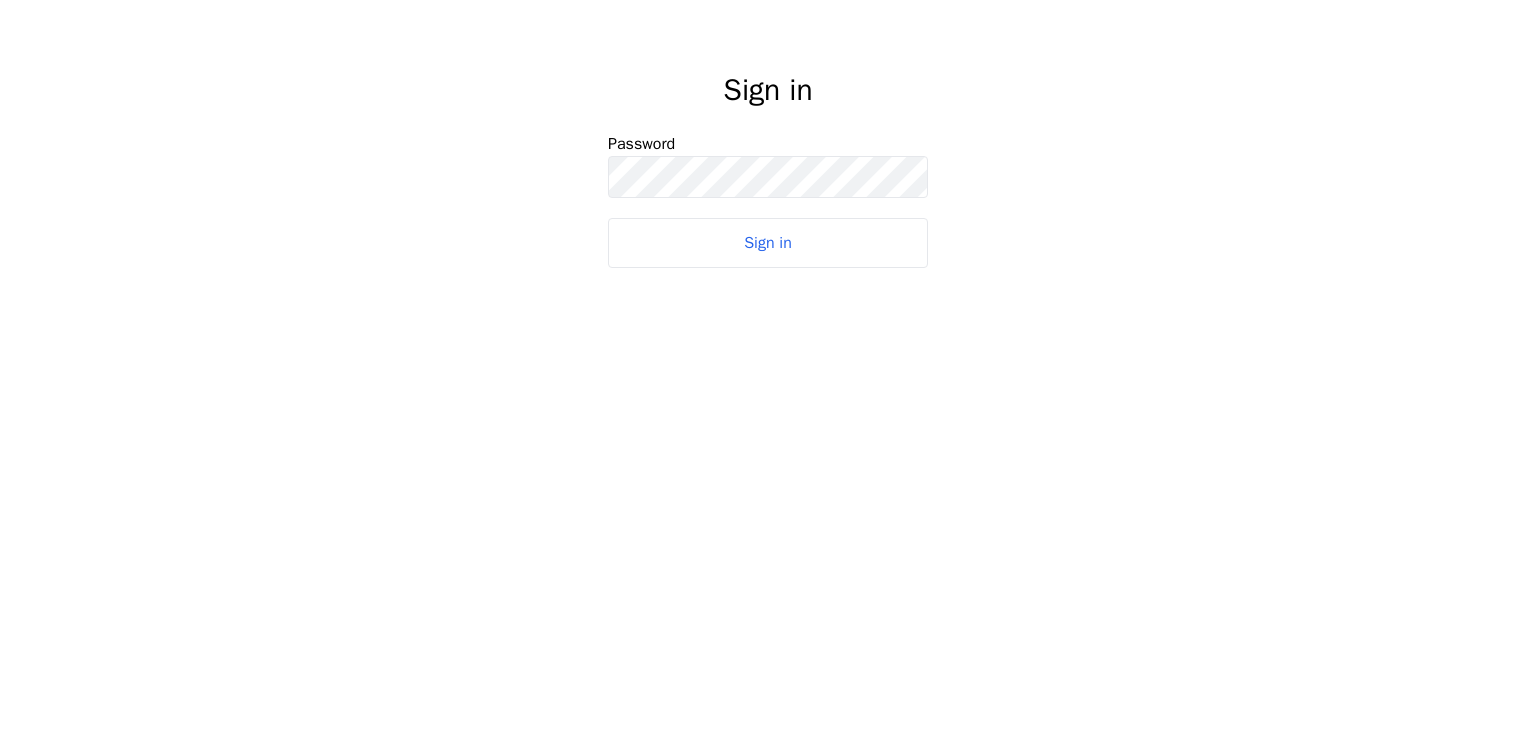click on "Sign in   Password   Sign in" at bounding box center [768, 158] 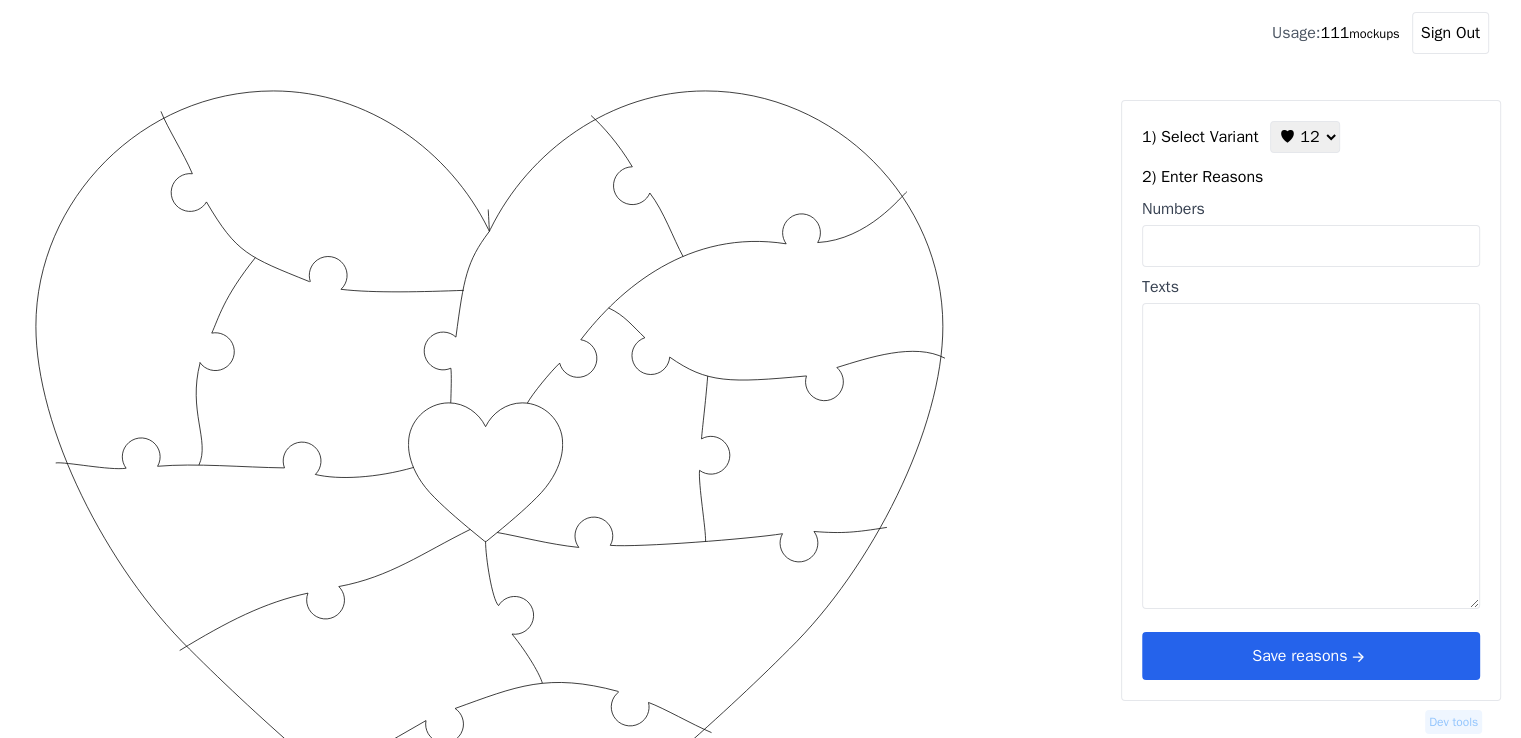 click on "Numbers" at bounding box center (1311, 232) 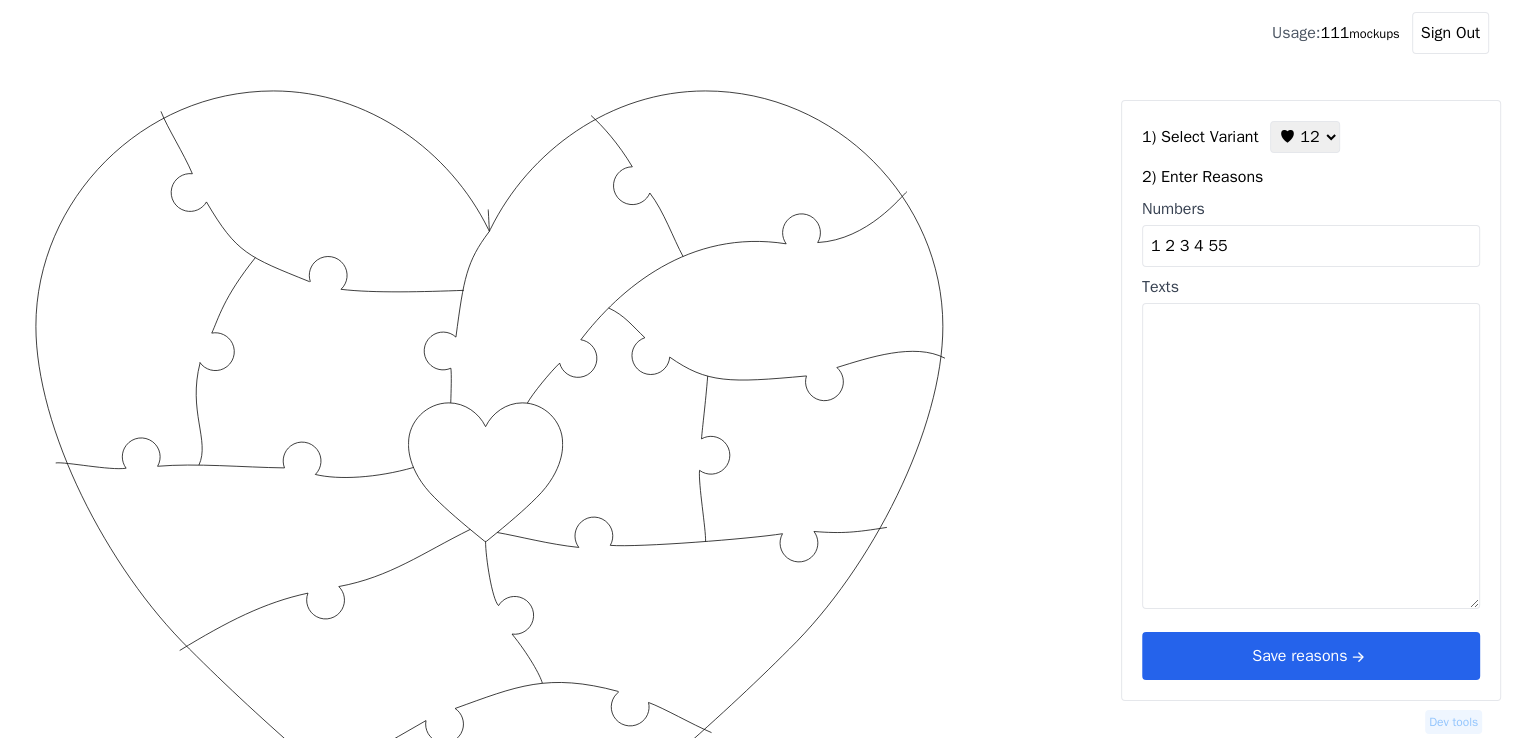 type on "1 2 3 4 55" 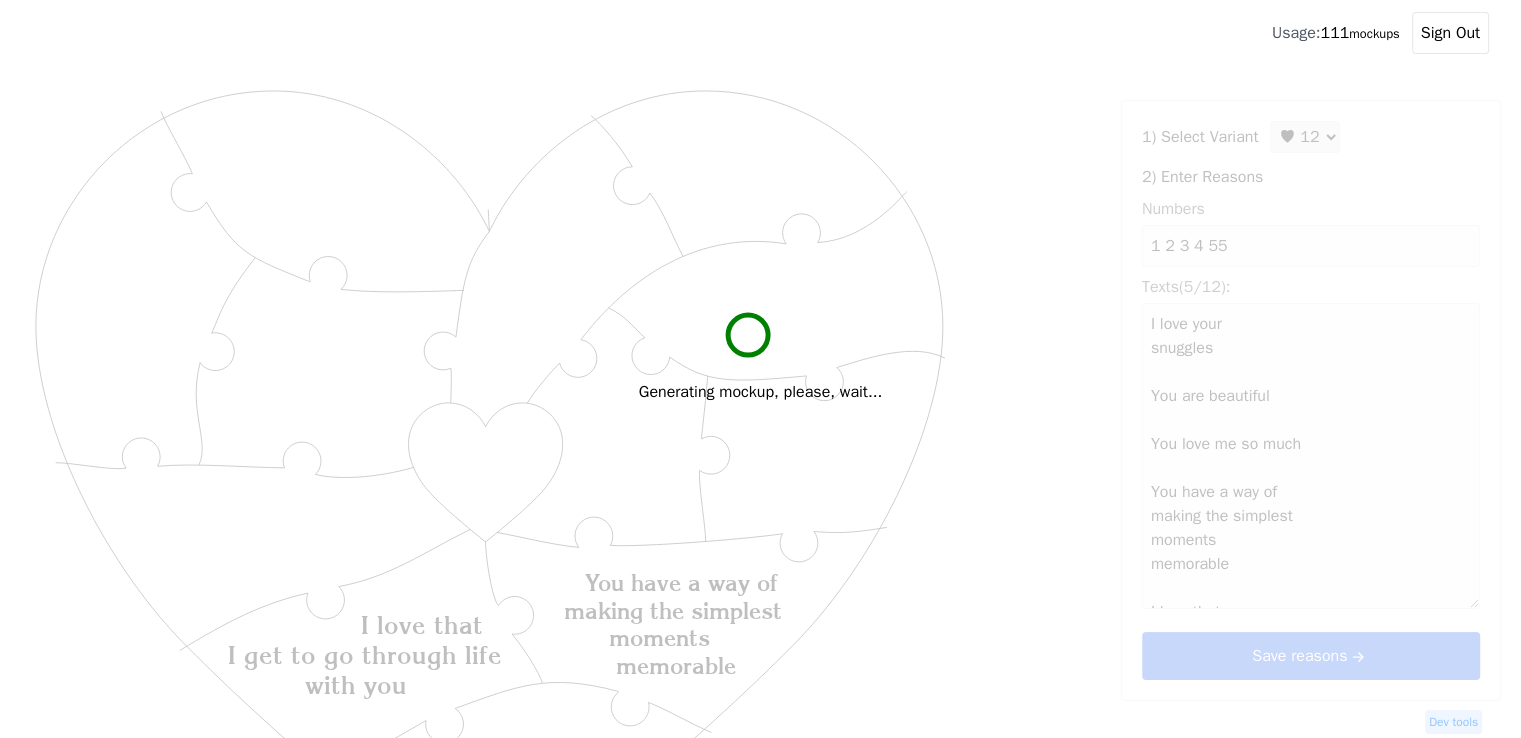 type on "I love your
snuggles
You are beautiful
You love me so
much
You have a way of
making the simplest
moments
memorable
I love that
I get to go through life
with you" 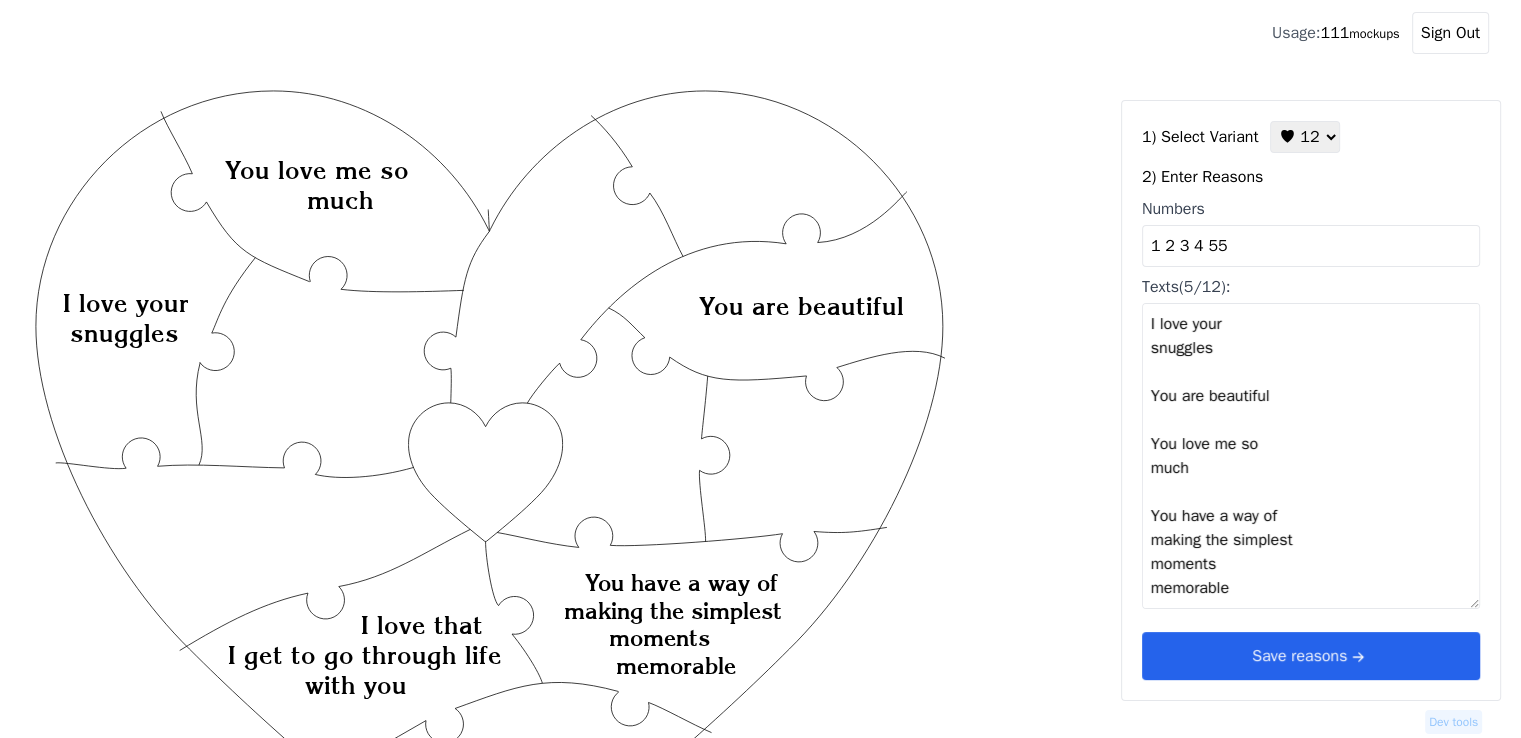 click on "Save reasons" at bounding box center [1311, 656] 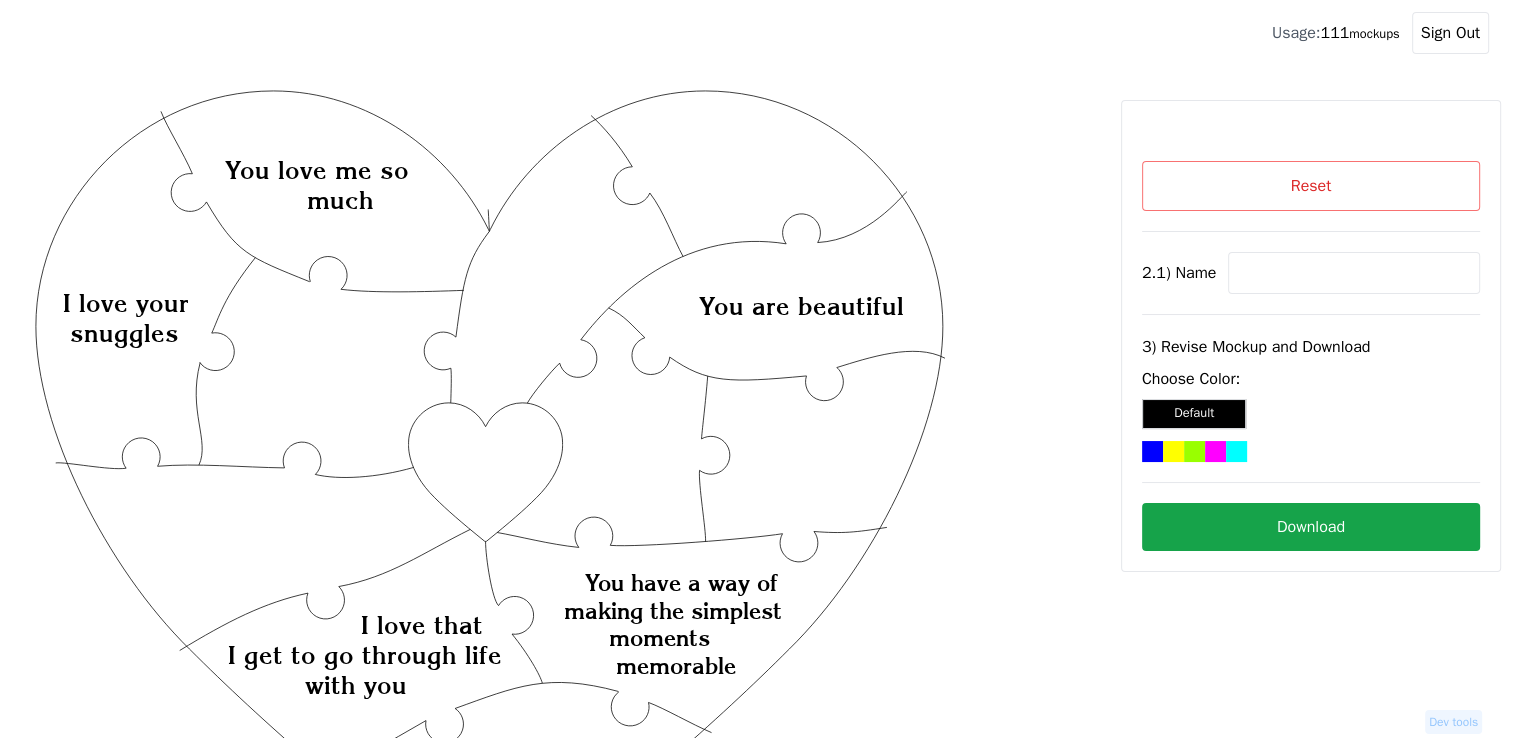 click at bounding box center [1354, 273] 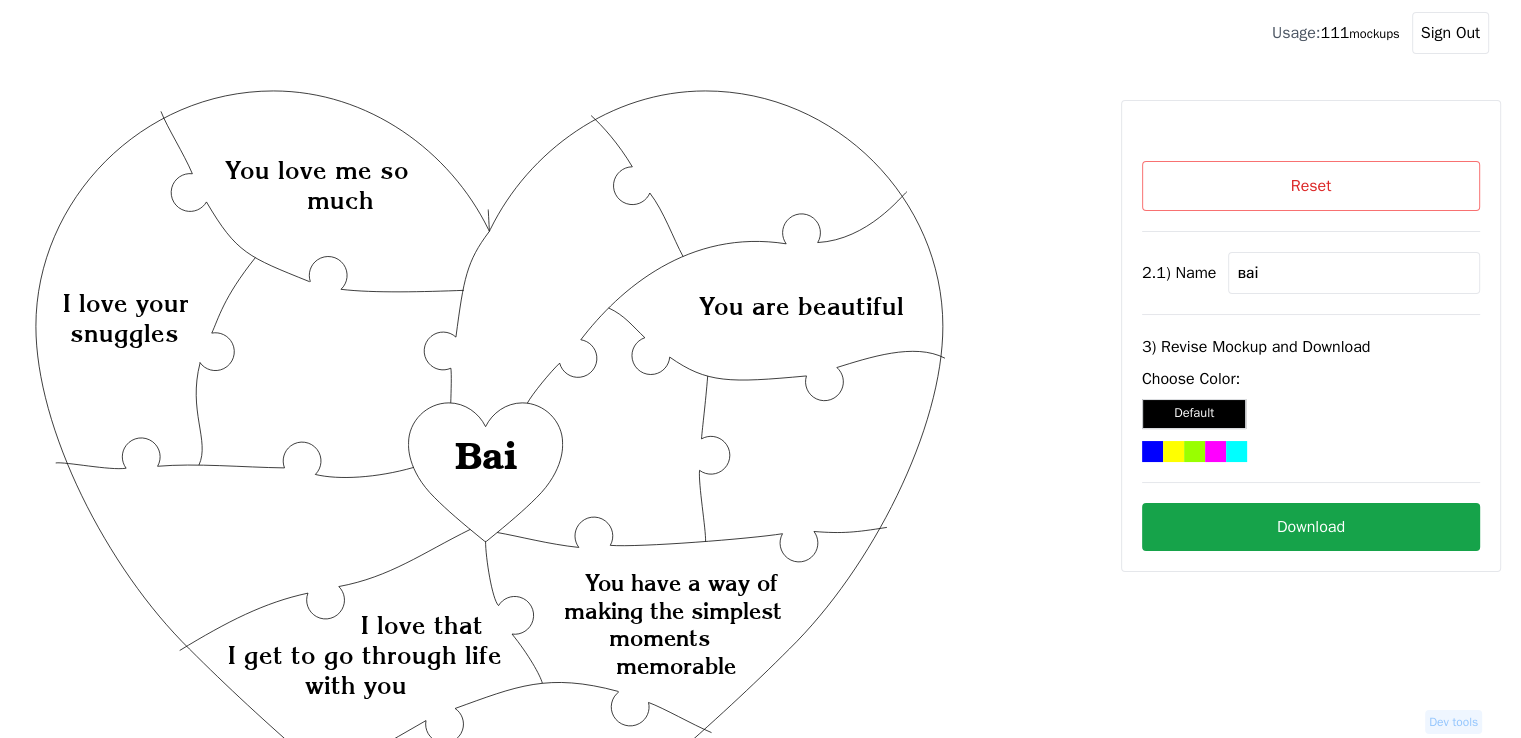 click on "Created with Snap
Created with Snap Created with Snap You have a way of making the simplest moments memorable Created with Snap I love that I get to go through life with you Created with Snap I love your snuggles Created with Snap You love me so much Created with Snap You are beautiful Created with Snap Ваі Created with Snap Ваі" 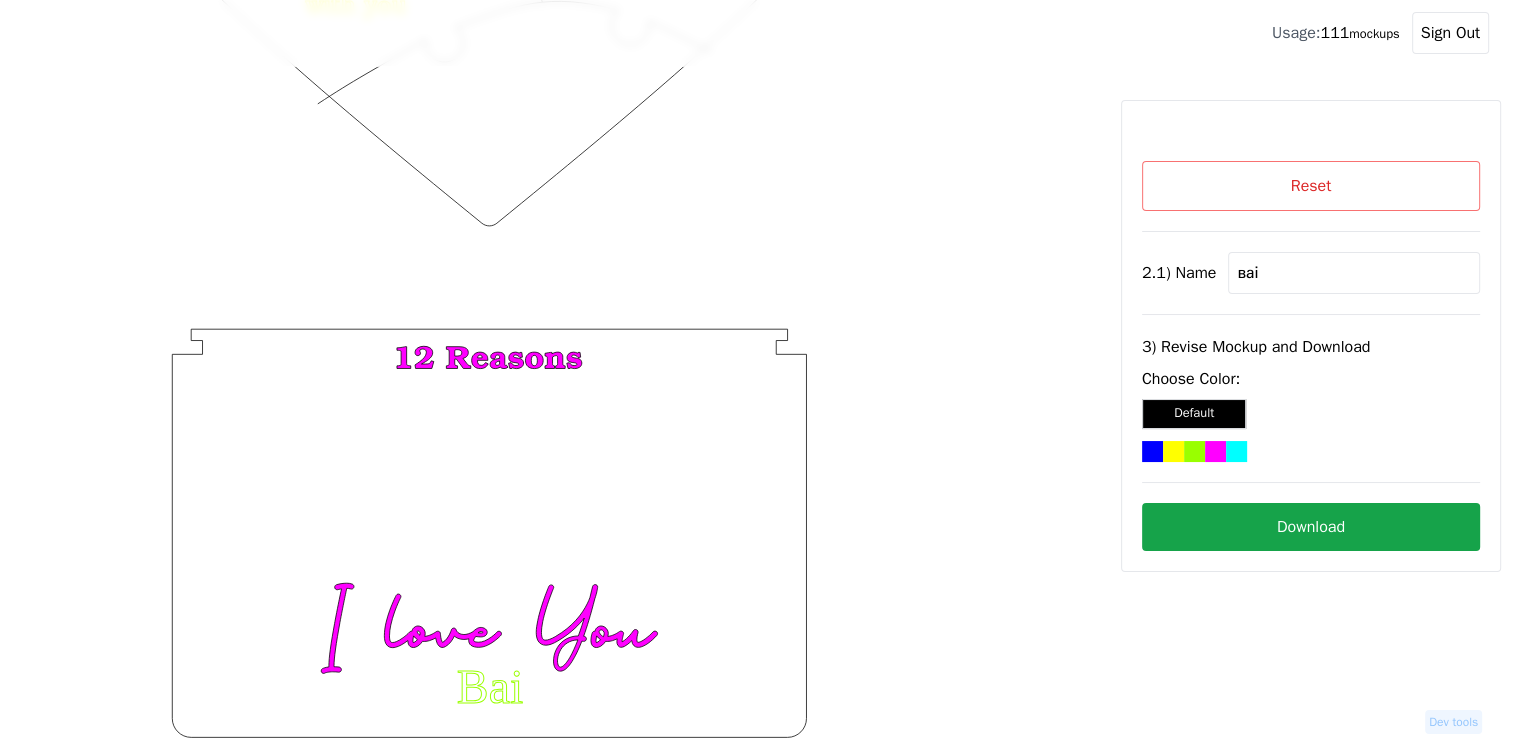 scroll, scrollTop: 682, scrollLeft: 0, axis: vertical 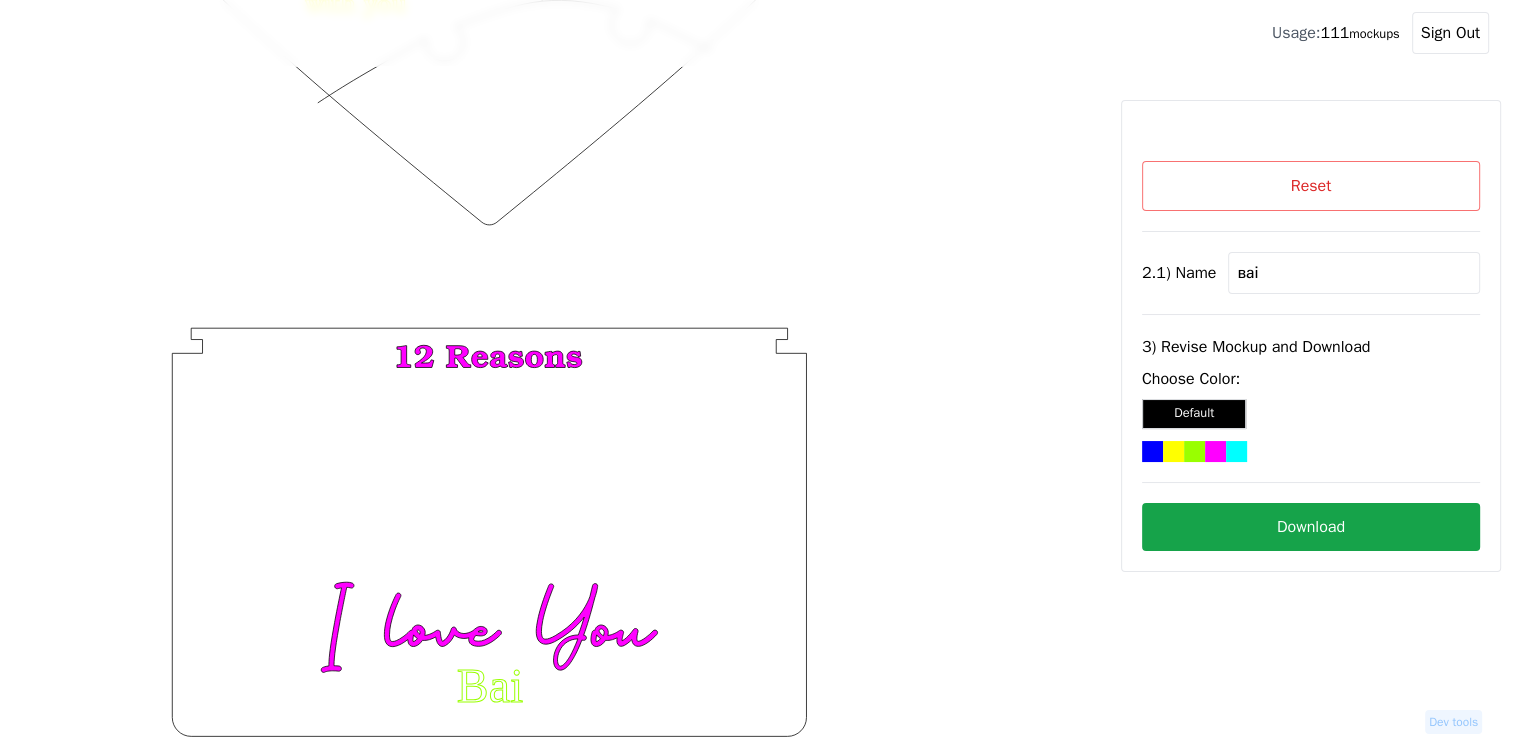 drag, startPoint x: 1264, startPoint y: 263, endPoint x: 1088, endPoint y: 274, distance: 176.34341 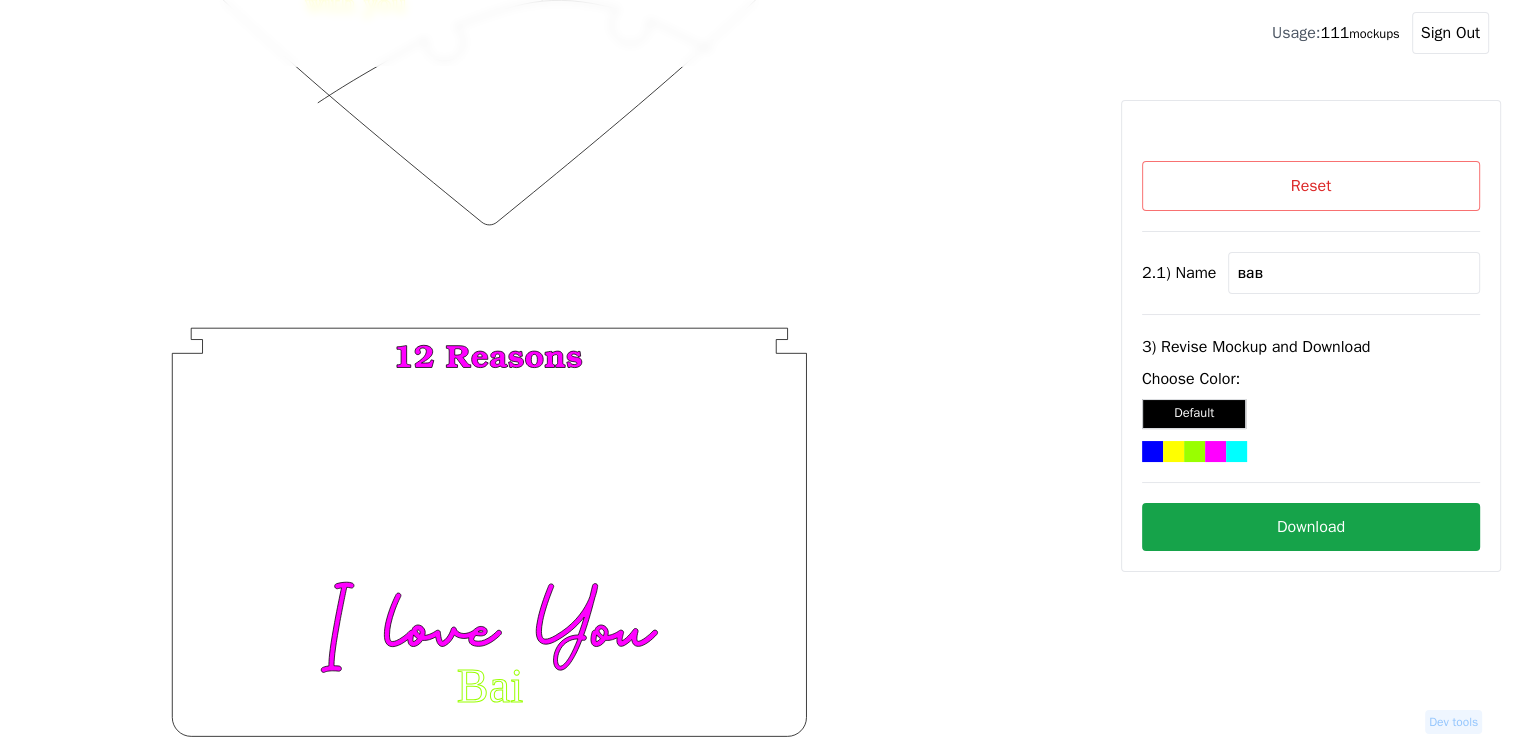 drag, startPoint x: 1131, startPoint y: 274, endPoint x: 1077, endPoint y: 272, distance: 54.037025 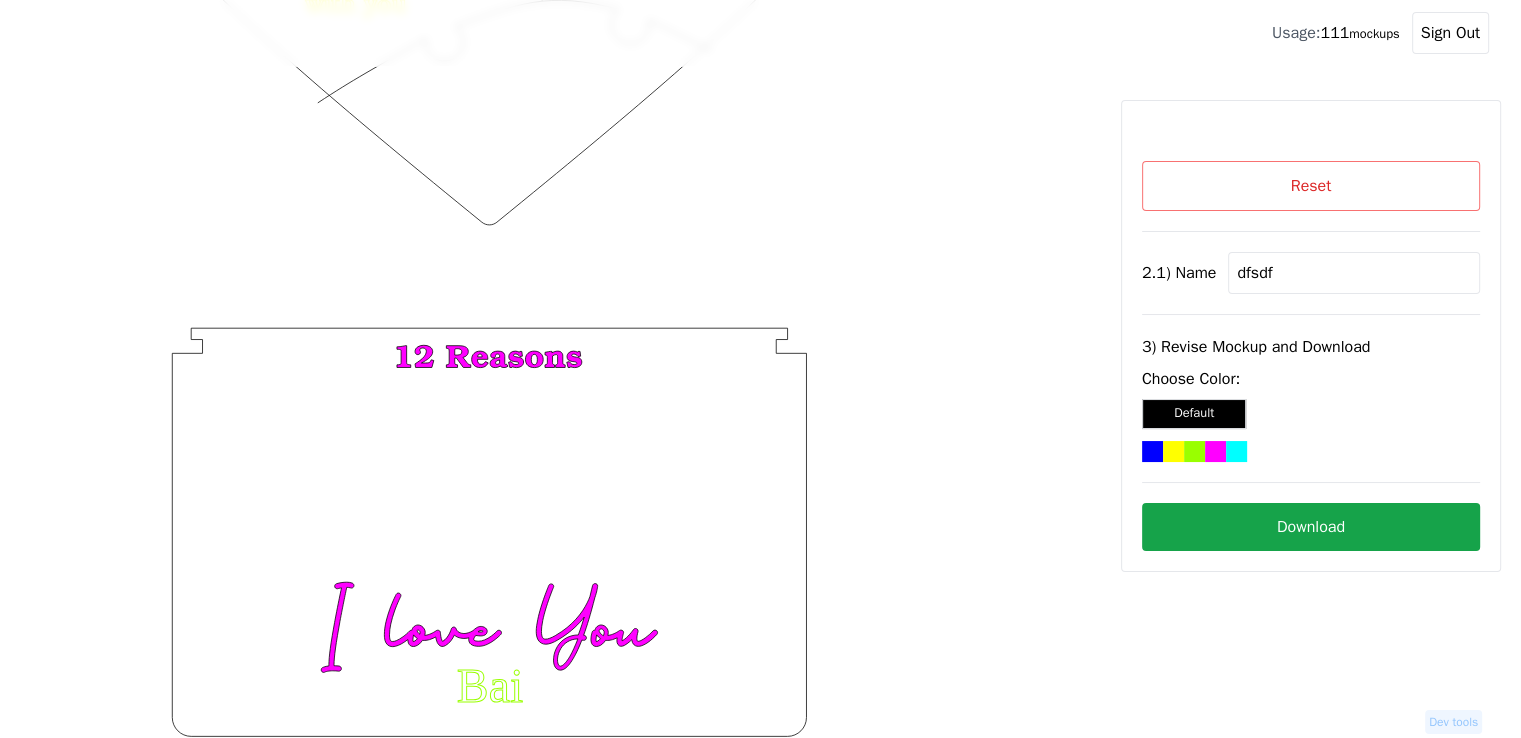 type on "dfsdf" 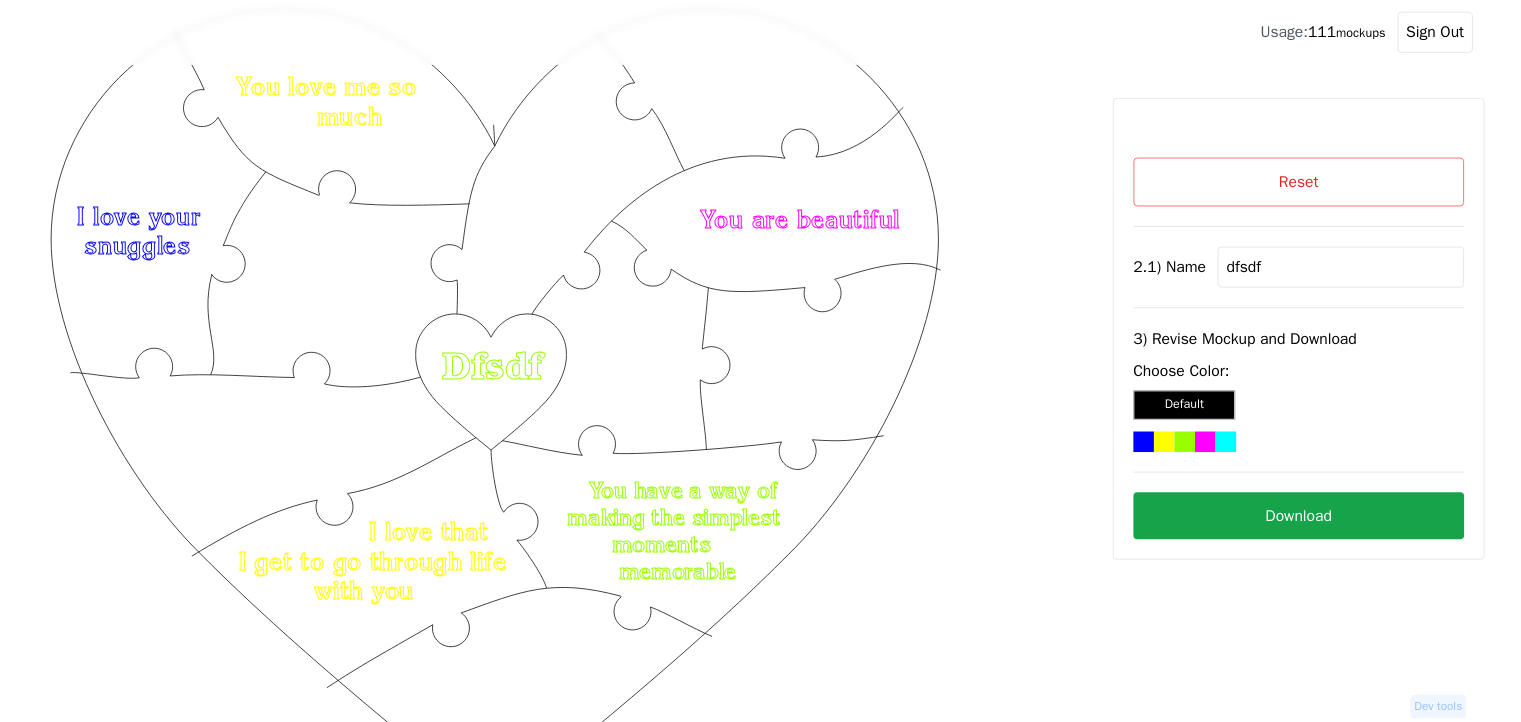 scroll, scrollTop: 0, scrollLeft: 0, axis: both 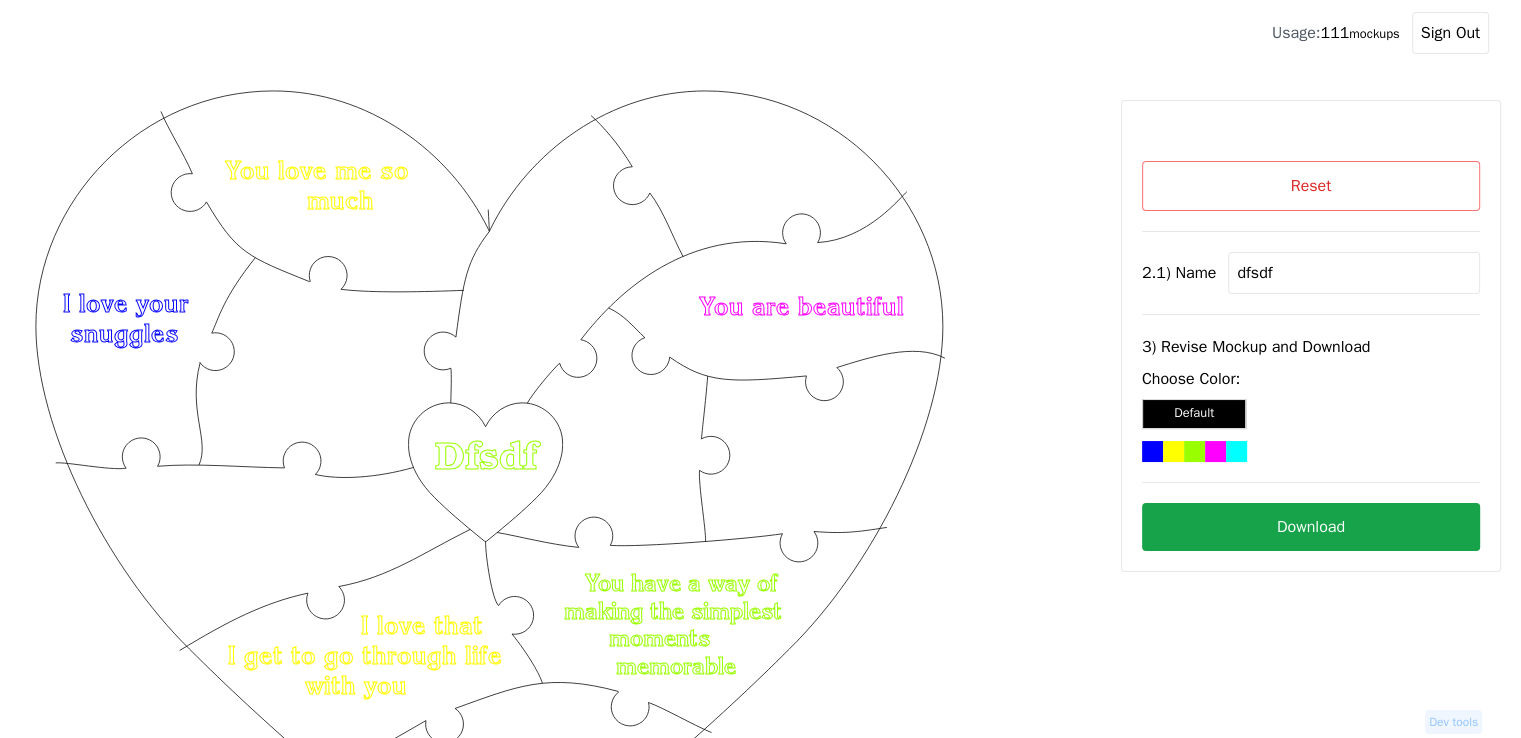 click on "Reset" at bounding box center [1311, 186] 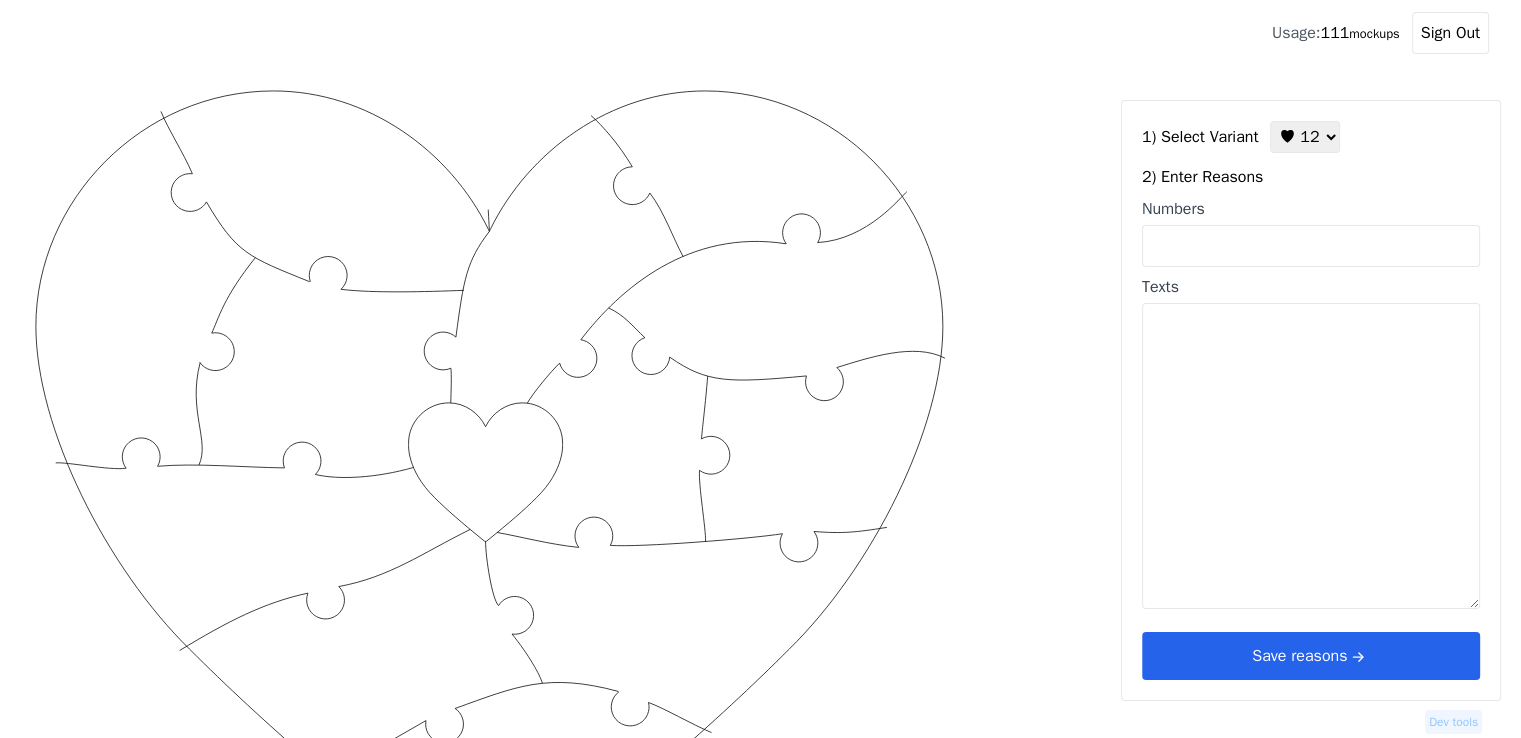 click on "♥ 12 ♥ 18 ♥ 28 ♥ 40 ♥ 50 ♥ 60 ♥ 70" at bounding box center (1305, 137) 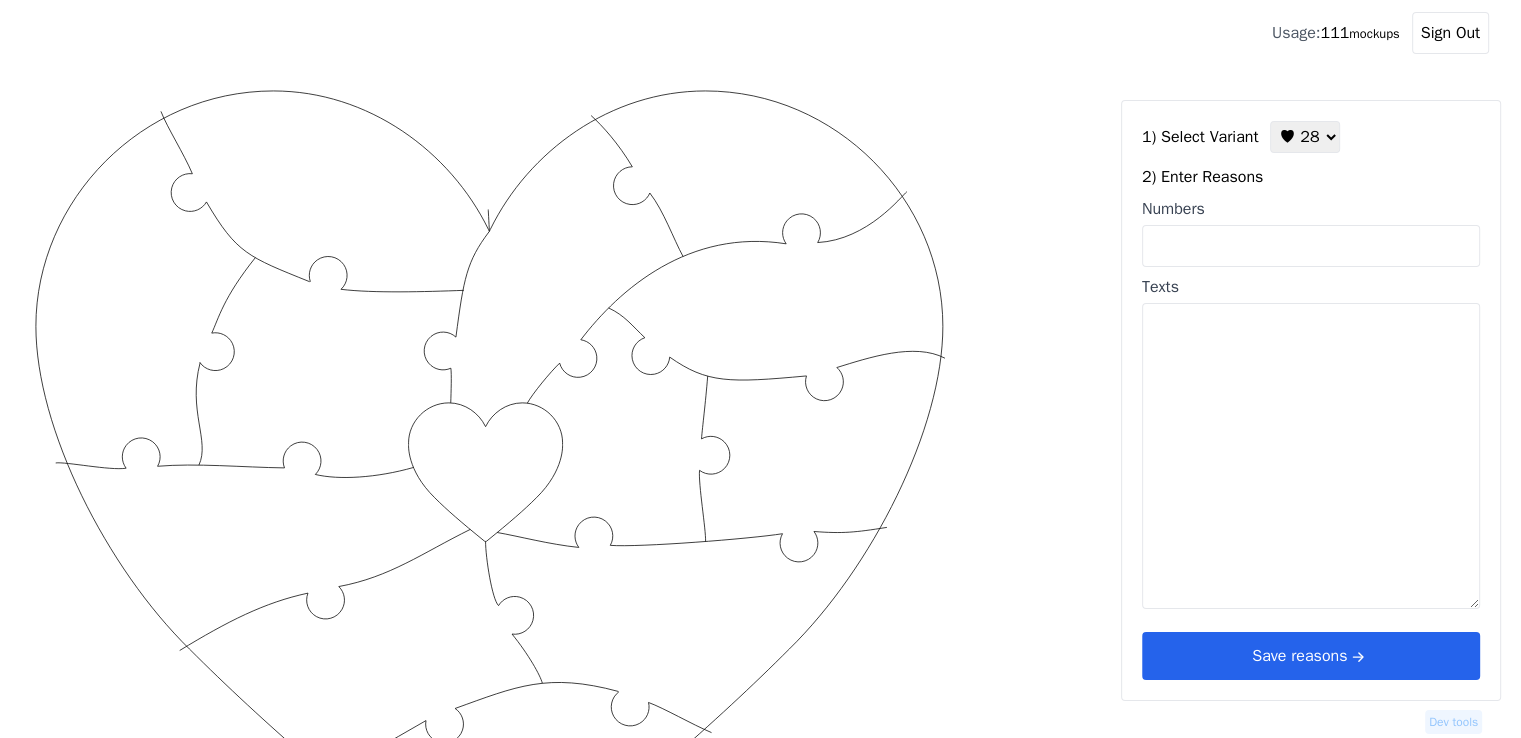 click on "♥ 12 ♥ 18 ♥ 28 ♥ 40 ♥ 50 ♥ 60 ♥ 70" at bounding box center [1305, 137] 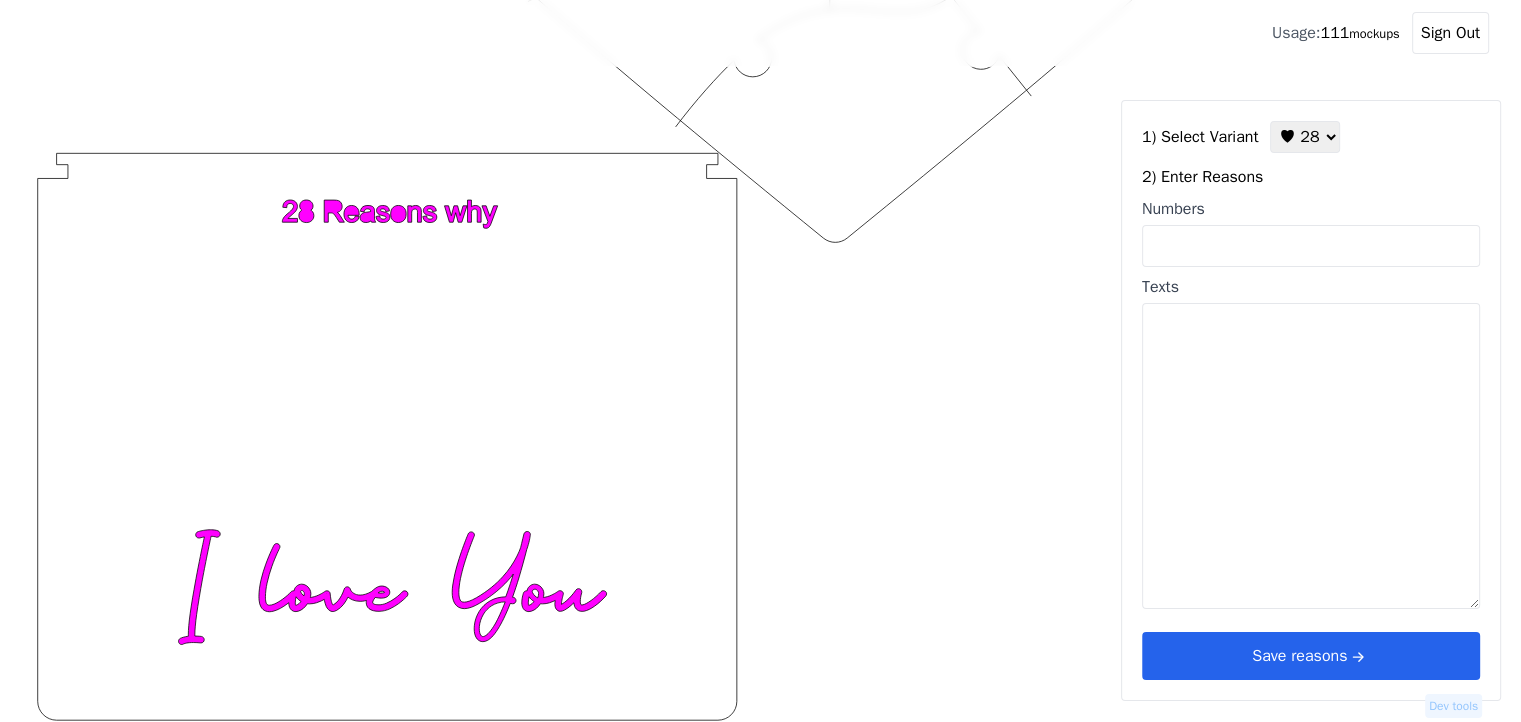 scroll, scrollTop: 940, scrollLeft: 0, axis: vertical 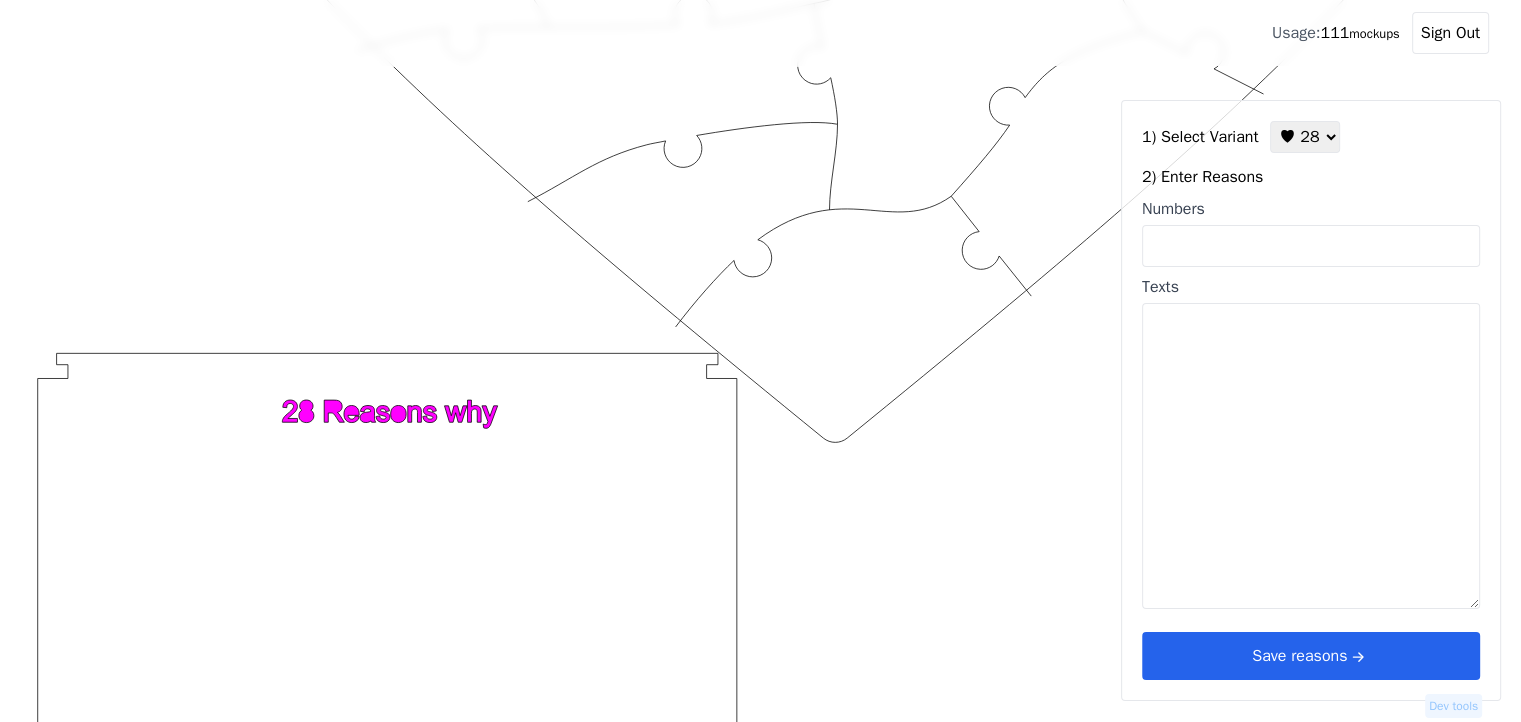 click on "♥ 12 ♥ 18 ♥ 28 ♥ 40 ♥ 50 ♥ 60 ♥ 70" at bounding box center (1305, 137) 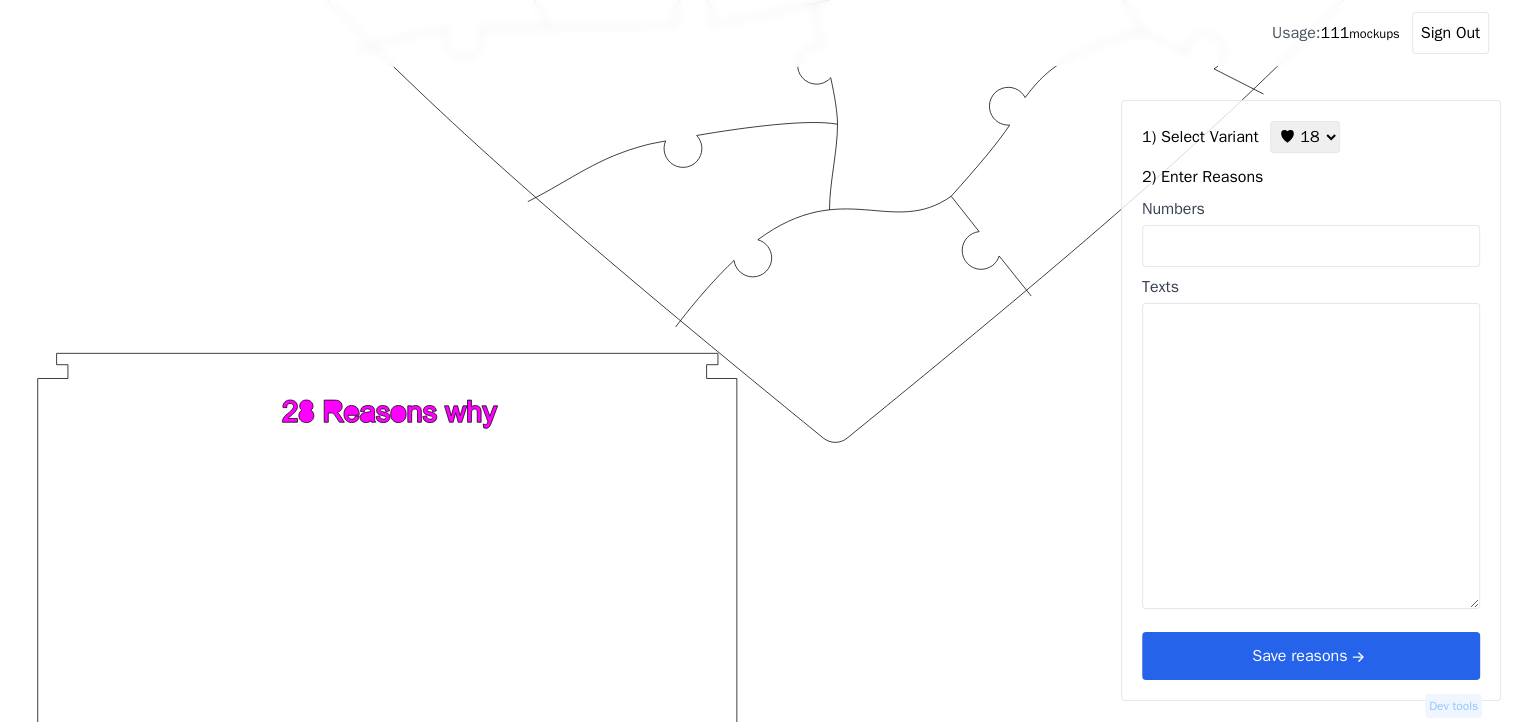 click on "♥ 12 ♥ 18 ♥ 28 ♥ 40 ♥ 50 ♥ 60 ♥ 70" at bounding box center (1305, 137) 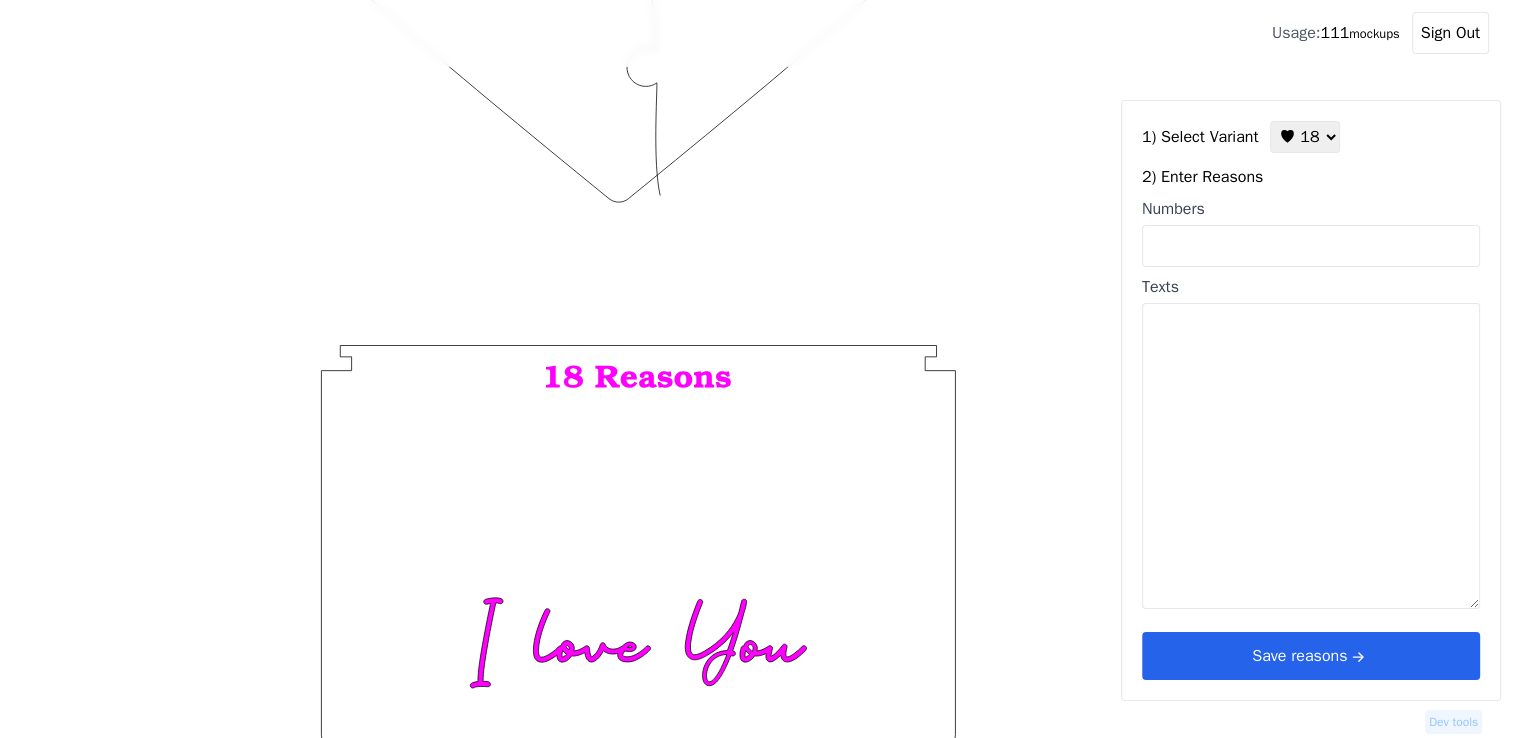 click on "♥ 12 ♥ 18 ♥ 28 ♥ 40 ♥ 50 ♥ 60 ♥ 70" at bounding box center [1305, 137] 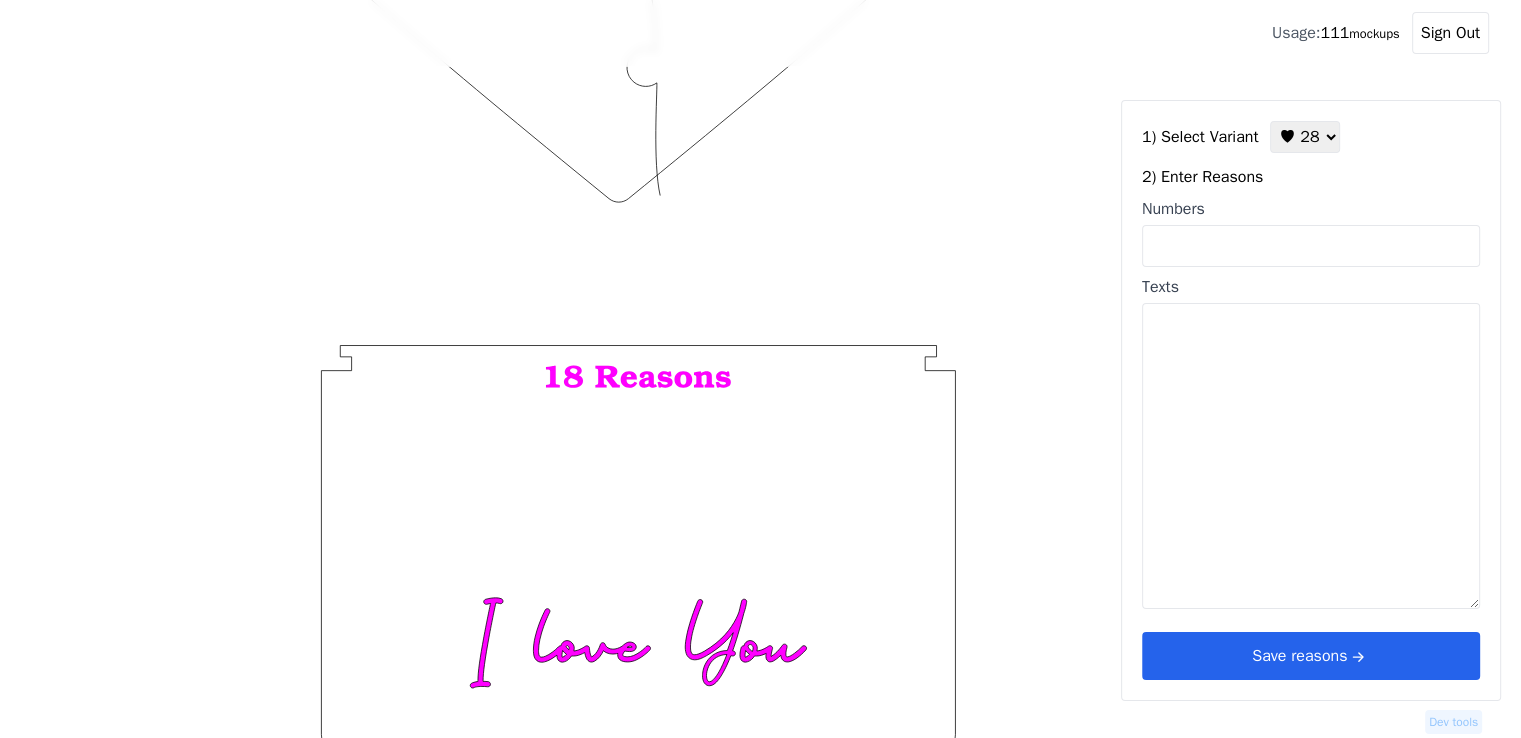 click on "♥ 12 ♥ 18 ♥ 28 ♥ 40 ♥ 50 ♥ 60 ♥ 70" at bounding box center (1305, 137) 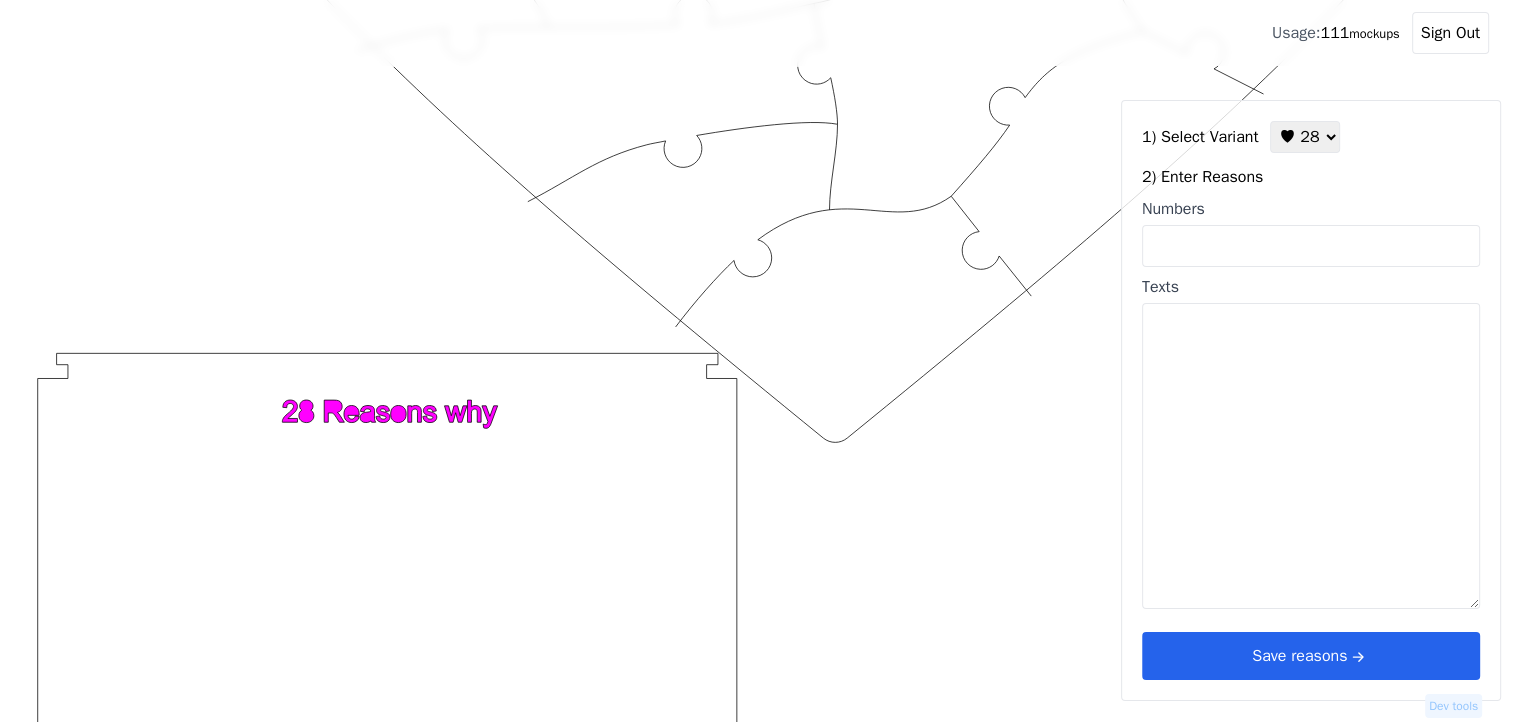 click on "♥ 12 ♥ 18 ♥ 28 ♥ 40 ♥ 50 ♥ 60 ♥ 70" at bounding box center [1305, 137] 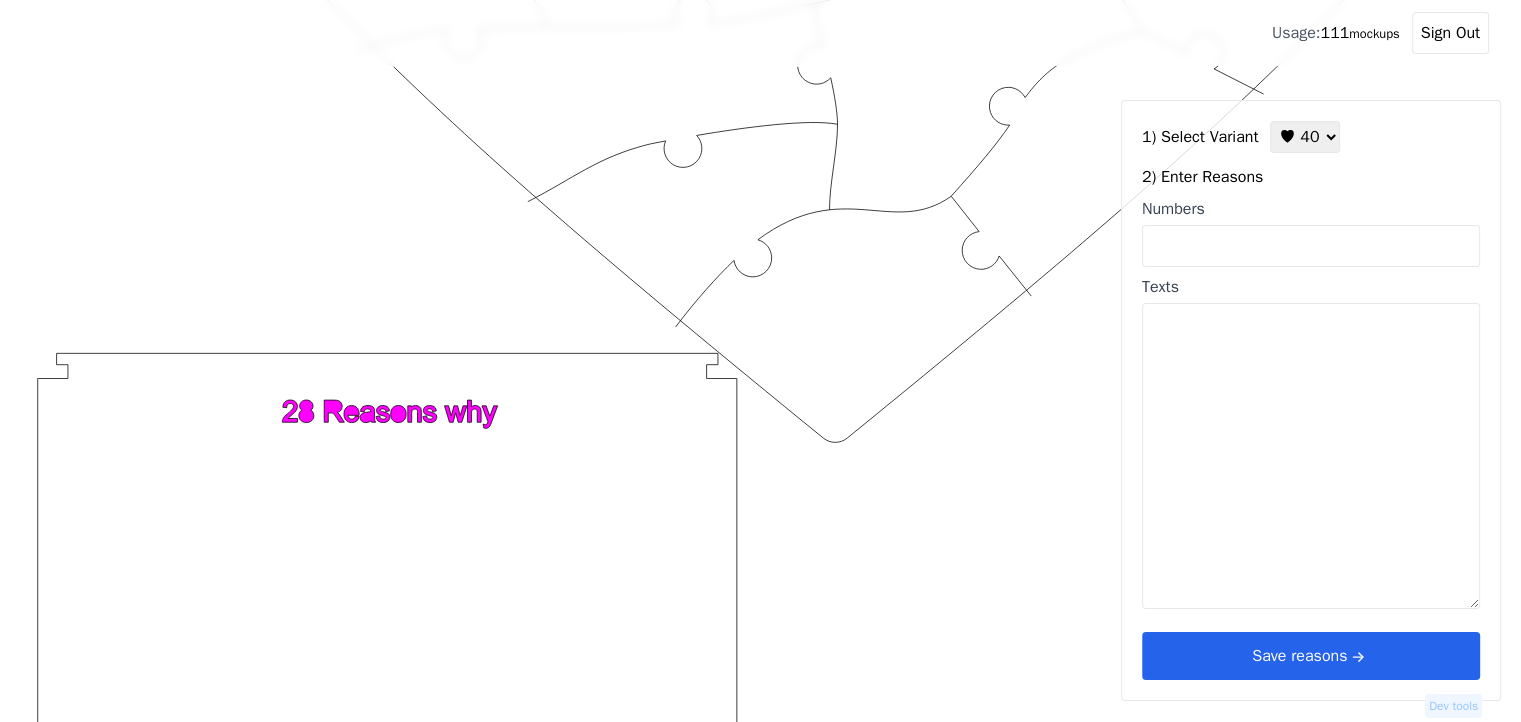 click on "♥ 12 ♥ 18 ♥ 28 ♥ 40 ♥ 50 ♥ 60 ♥ 70" at bounding box center [1305, 137] 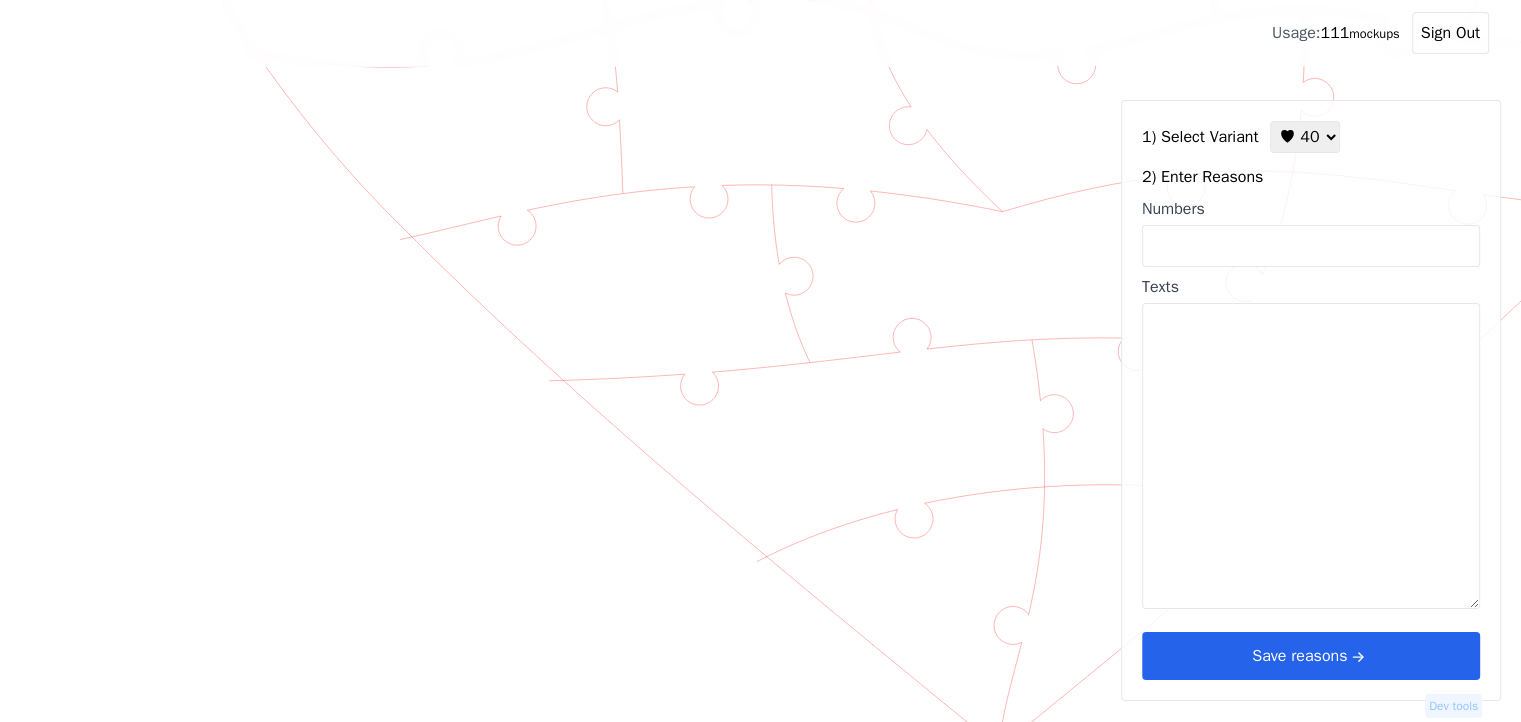 scroll, scrollTop: 1000, scrollLeft: 0, axis: vertical 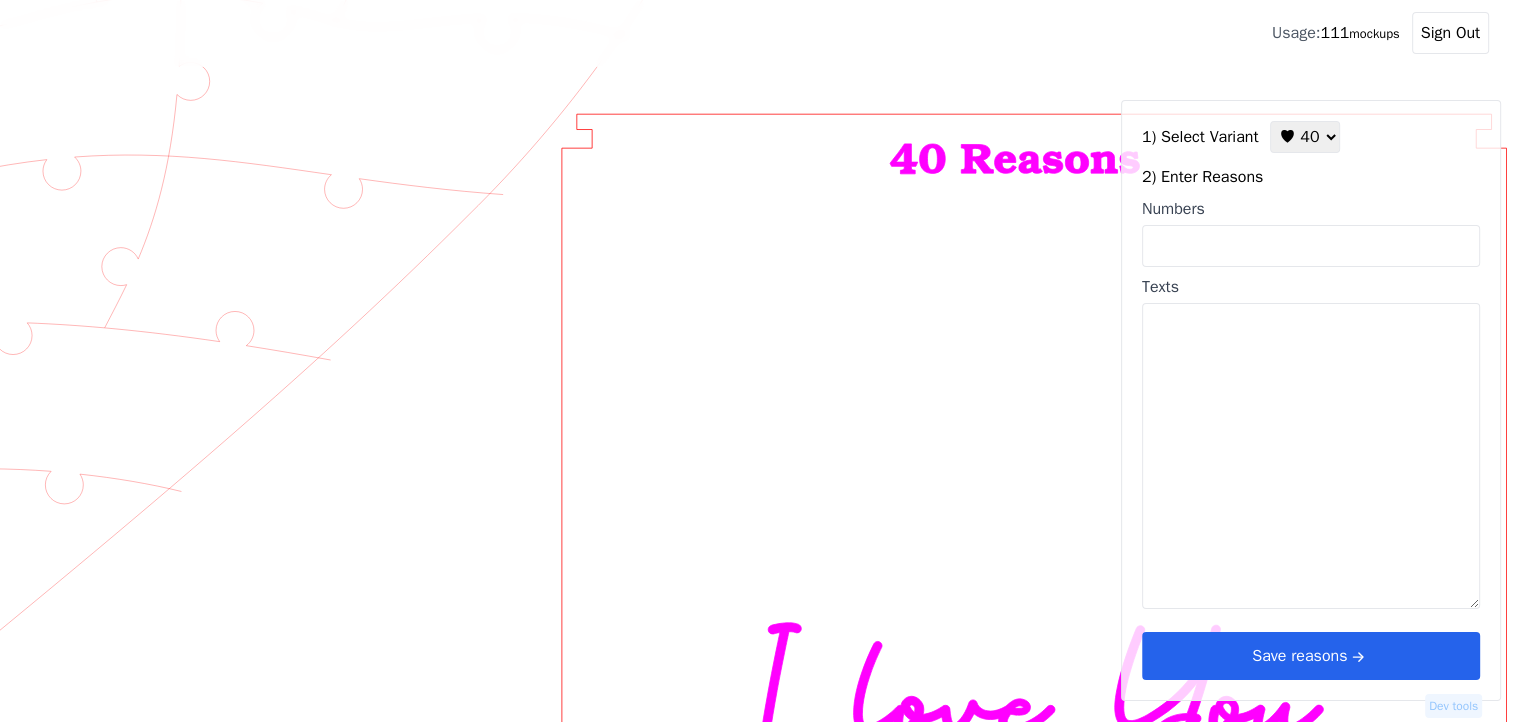 click on "Numbers" at bounding box center (1311, 246) 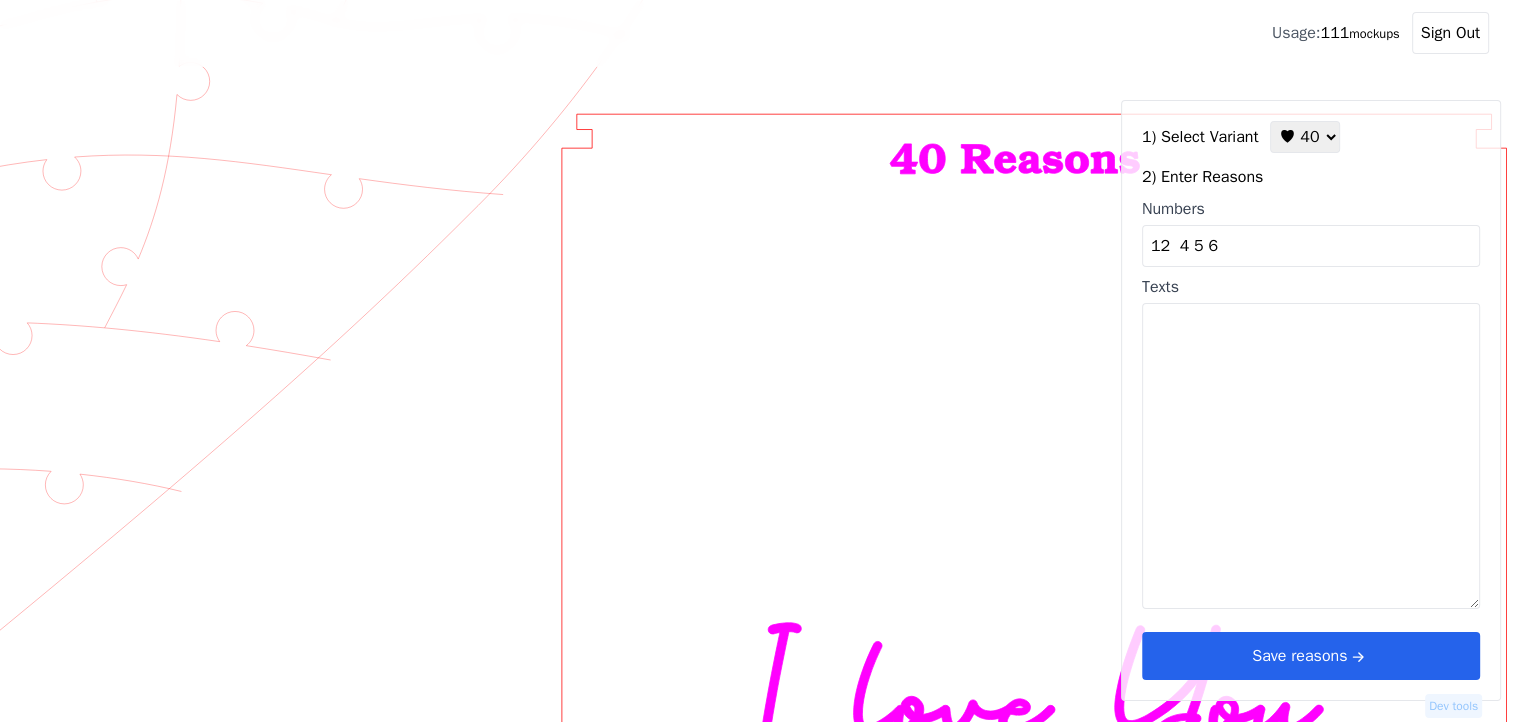 type on "12  4 5 6" 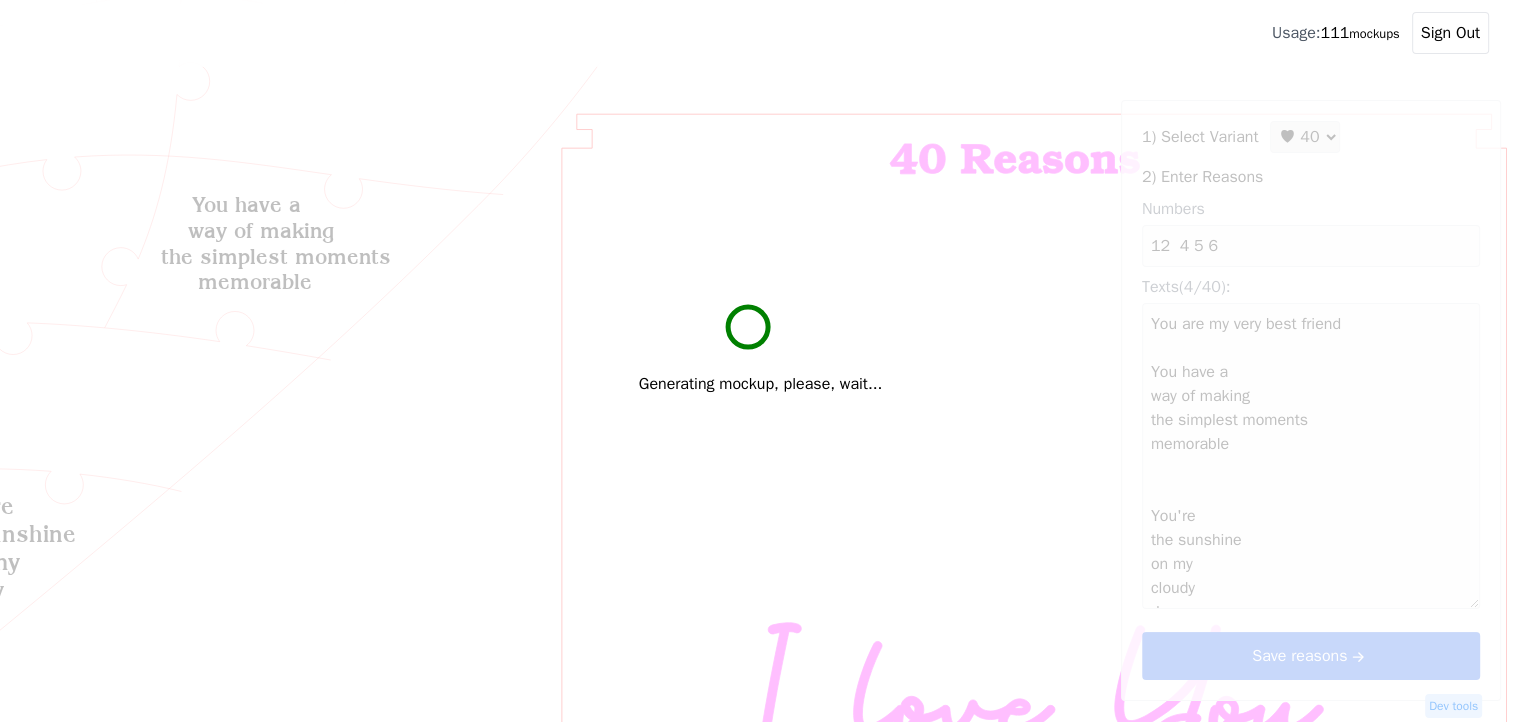 type on "You are my very best
friend
You have a
way of making
the simplest moments
memorable
You're
the sunshine
on my
cloudy
days
You're the
missing piece in the puzzle
of my life" 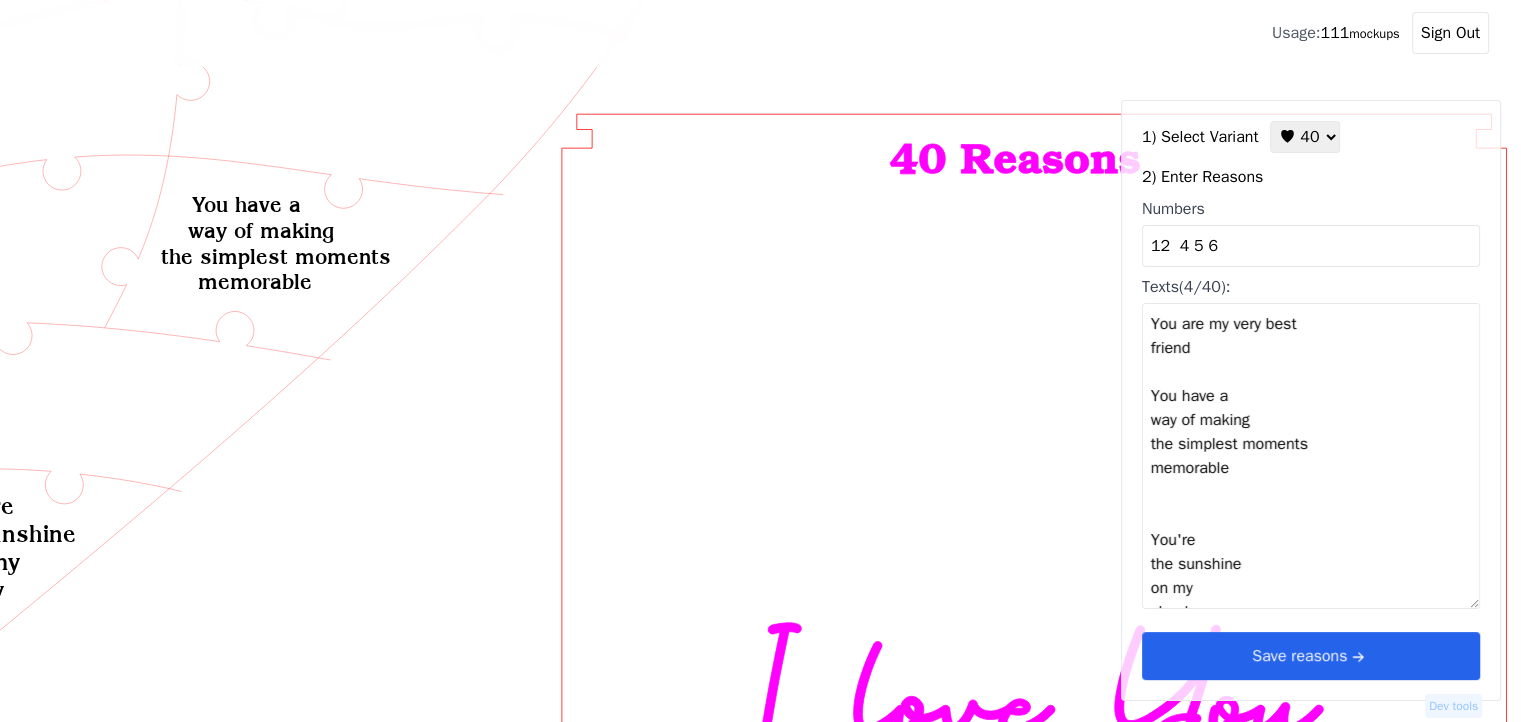 click on "Save reasons" at bounding box center (1311, 656) 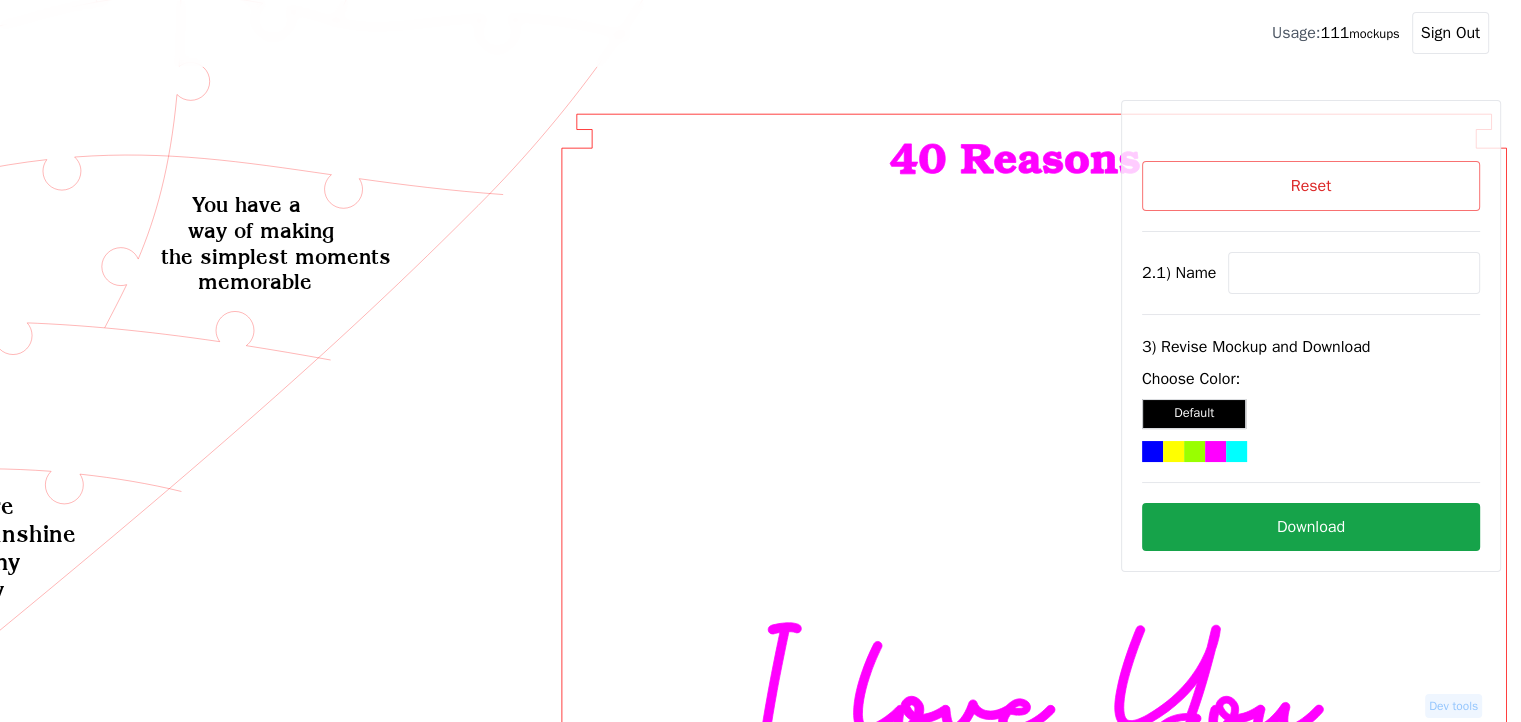 click at bounding box center (1354, 273) 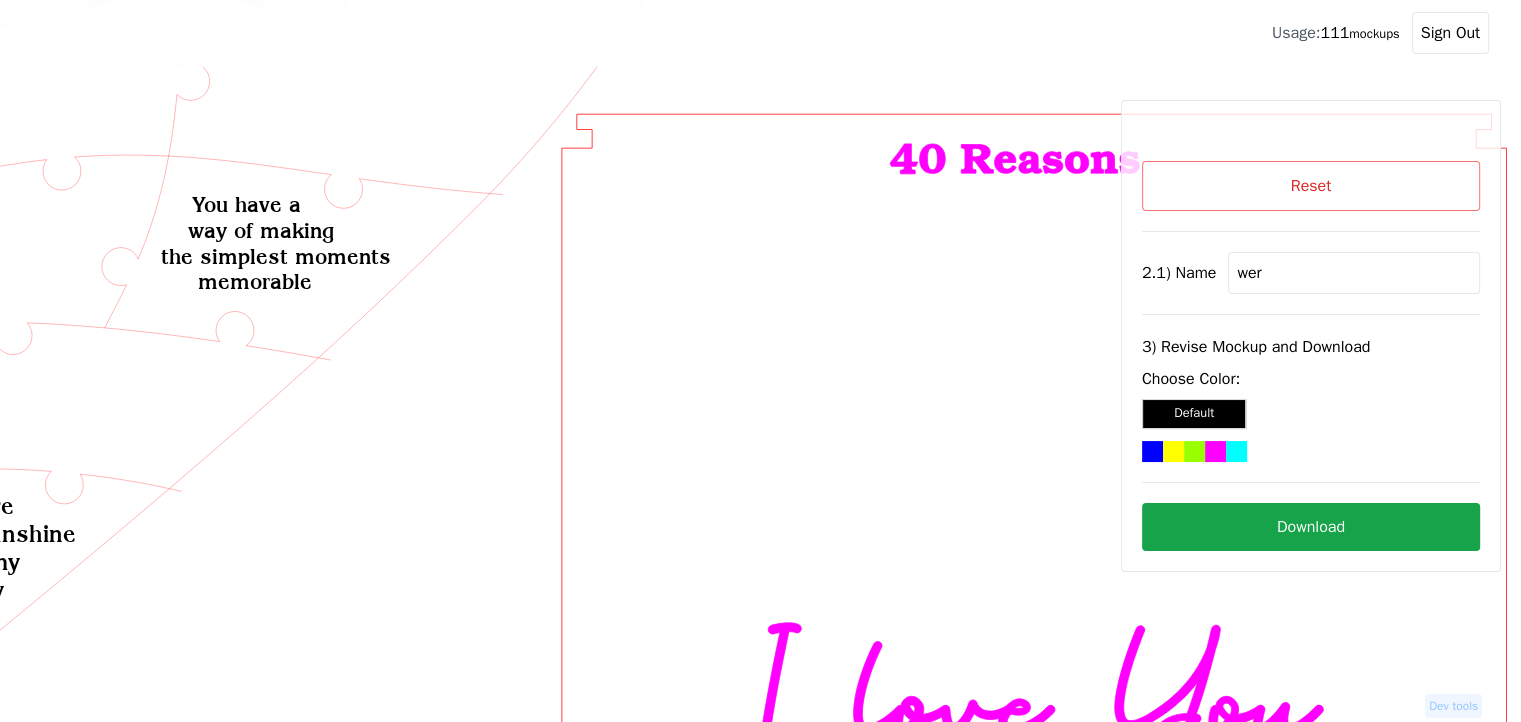 type on "wer" 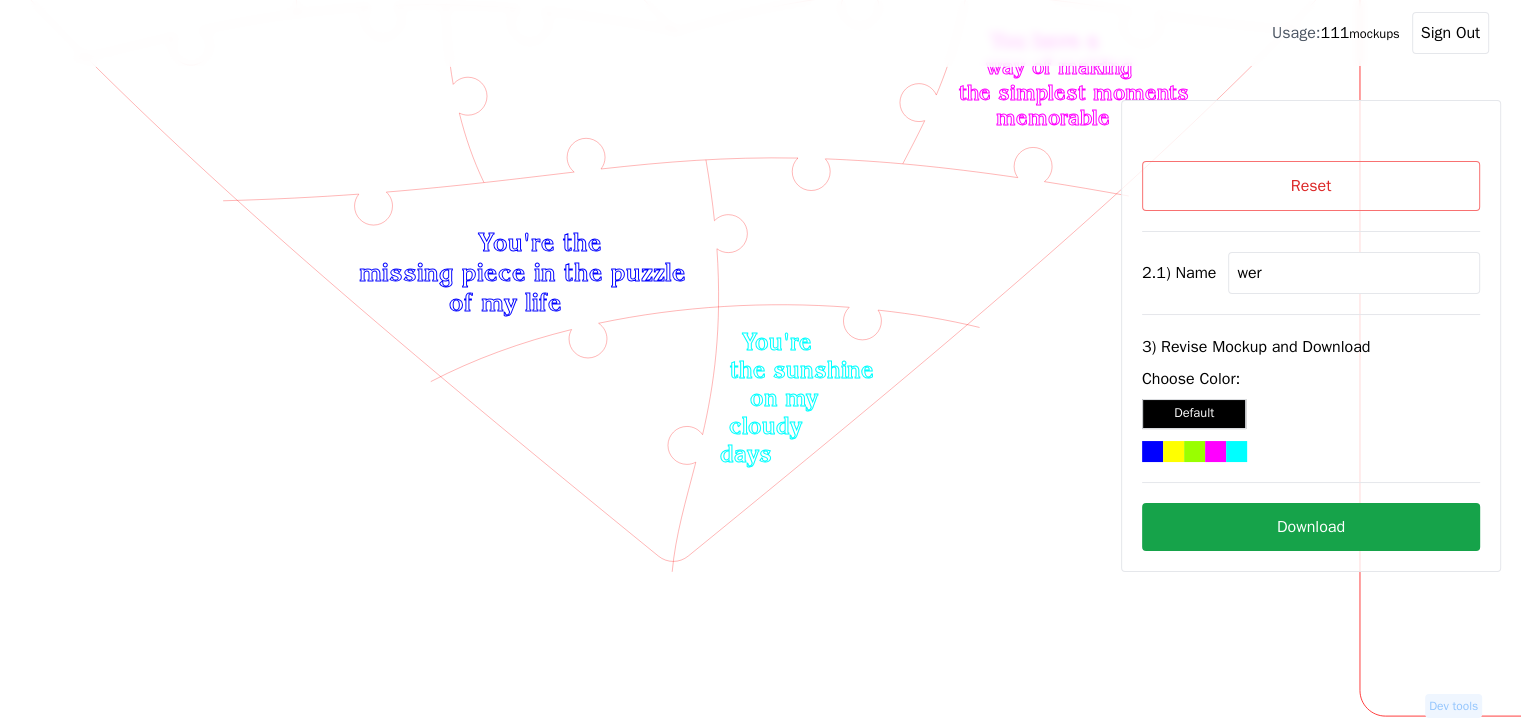 scroll, scrollTop: 977, scrollLeft: 326, axis: both 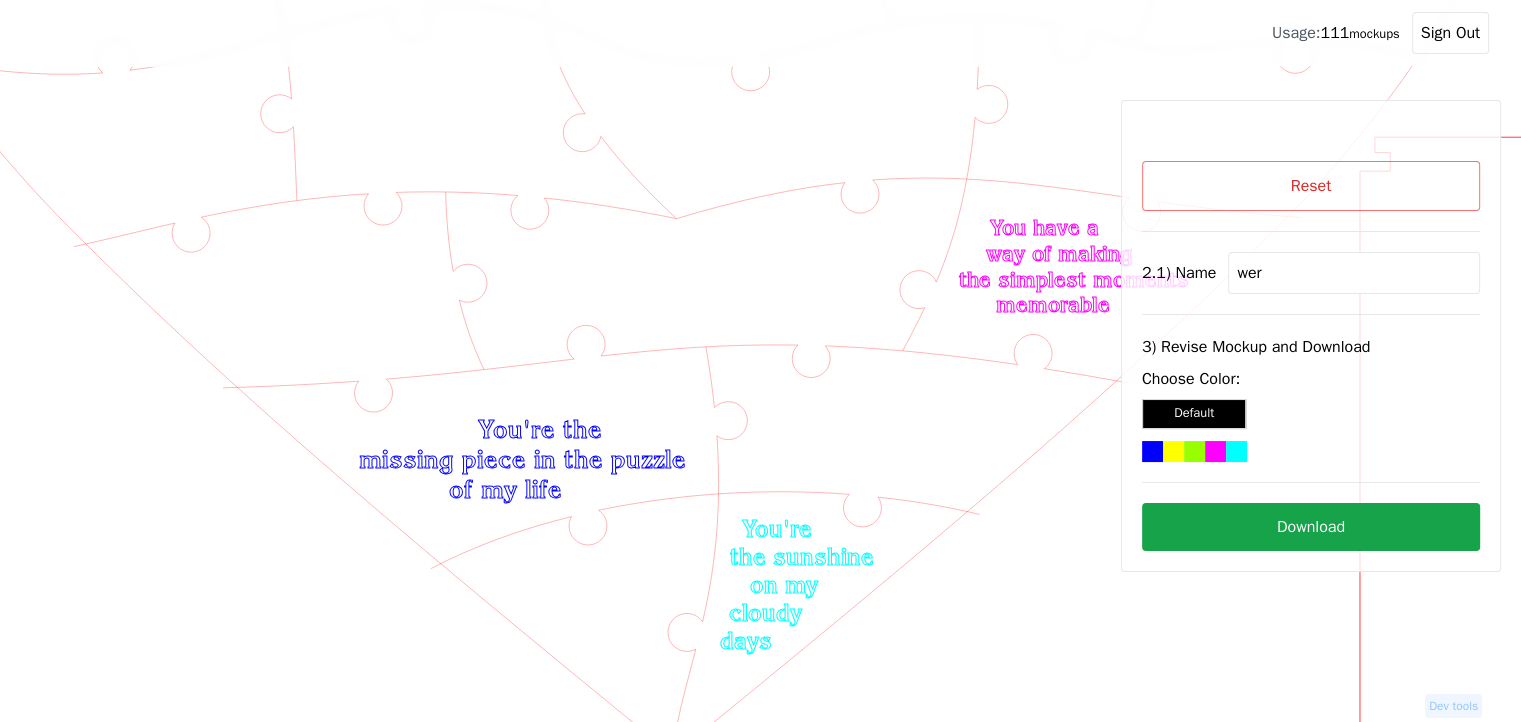 click on "Reset" at bounding box center (1311, 186) 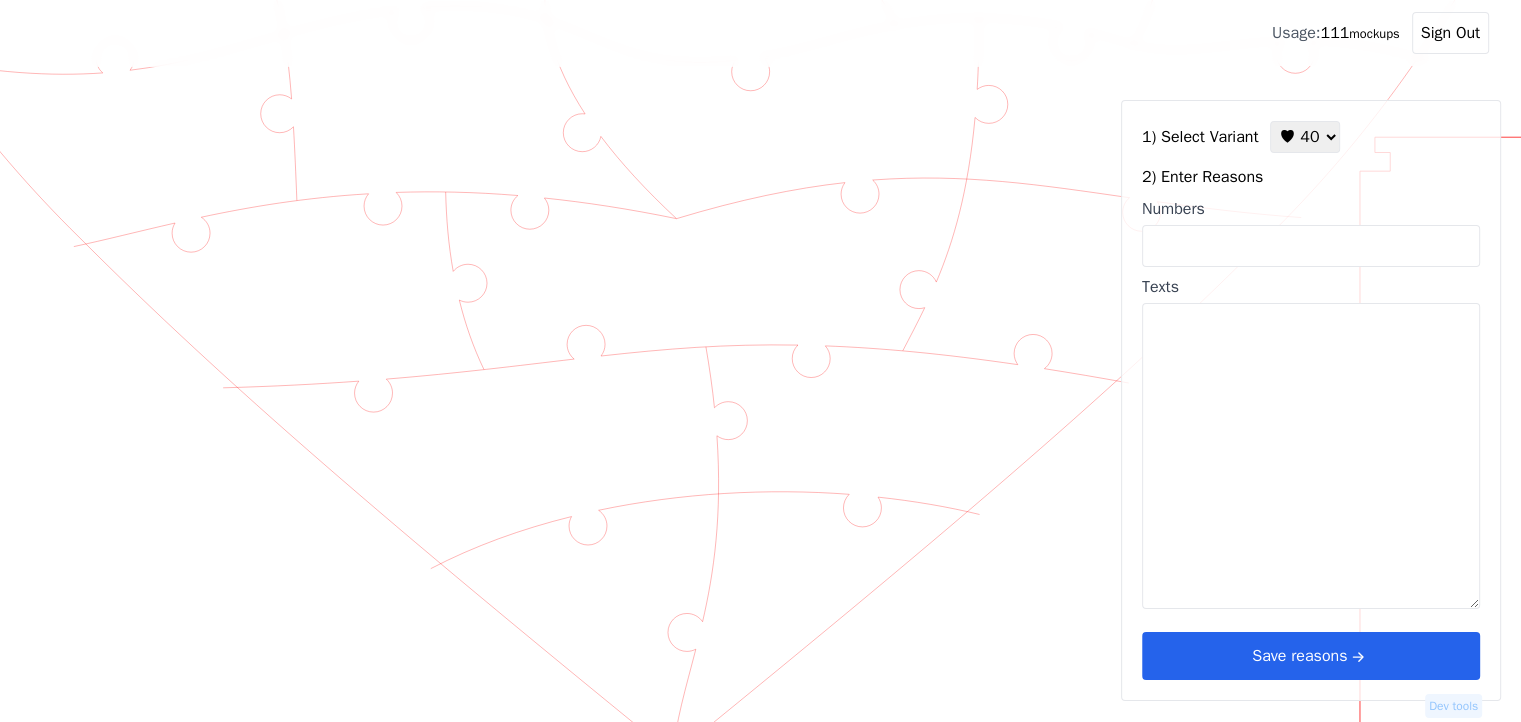 click on "♥ 12 ♥ 18 ♥ 28 ♥ 40 ♥ 50 ♥ 60 ♥ 70" at bounding box center (1305, 137) 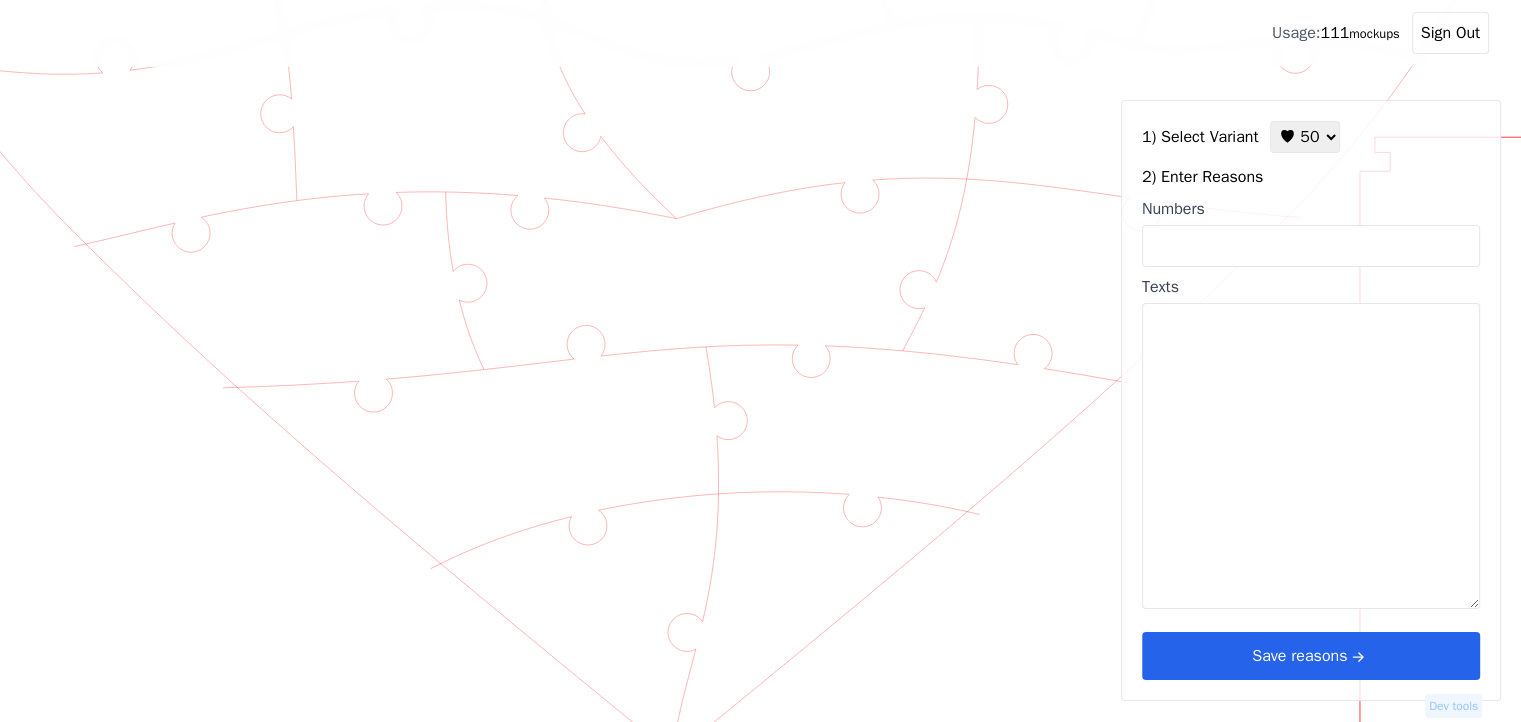 click on "♥ 12 ♥ 18 ♥ 28 ♥ 40 ♥ 50 ♥ 60 ♥ 70" at bounding box center (1305, 137) 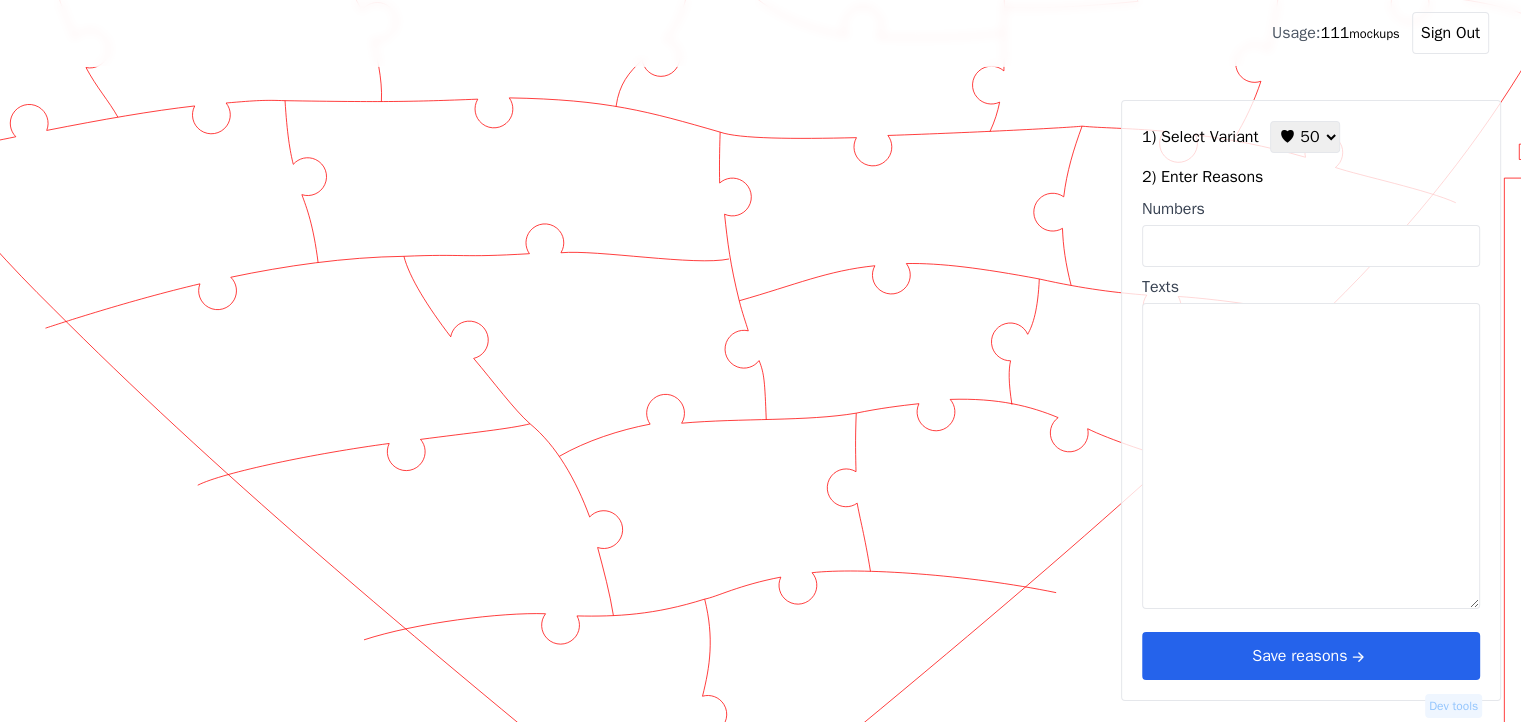 click on "Numbers" at bounding box center [1311, 246] 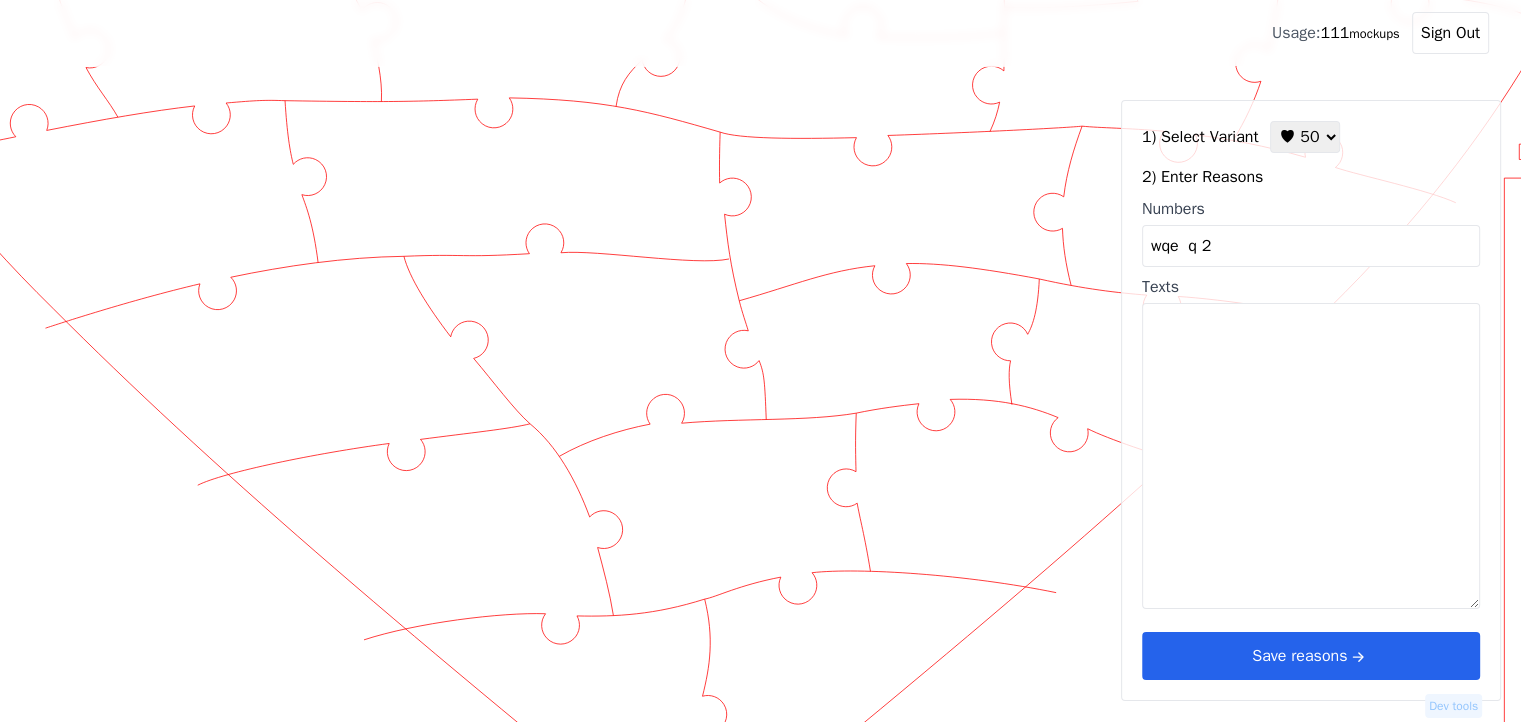type on "wqe  q 2" 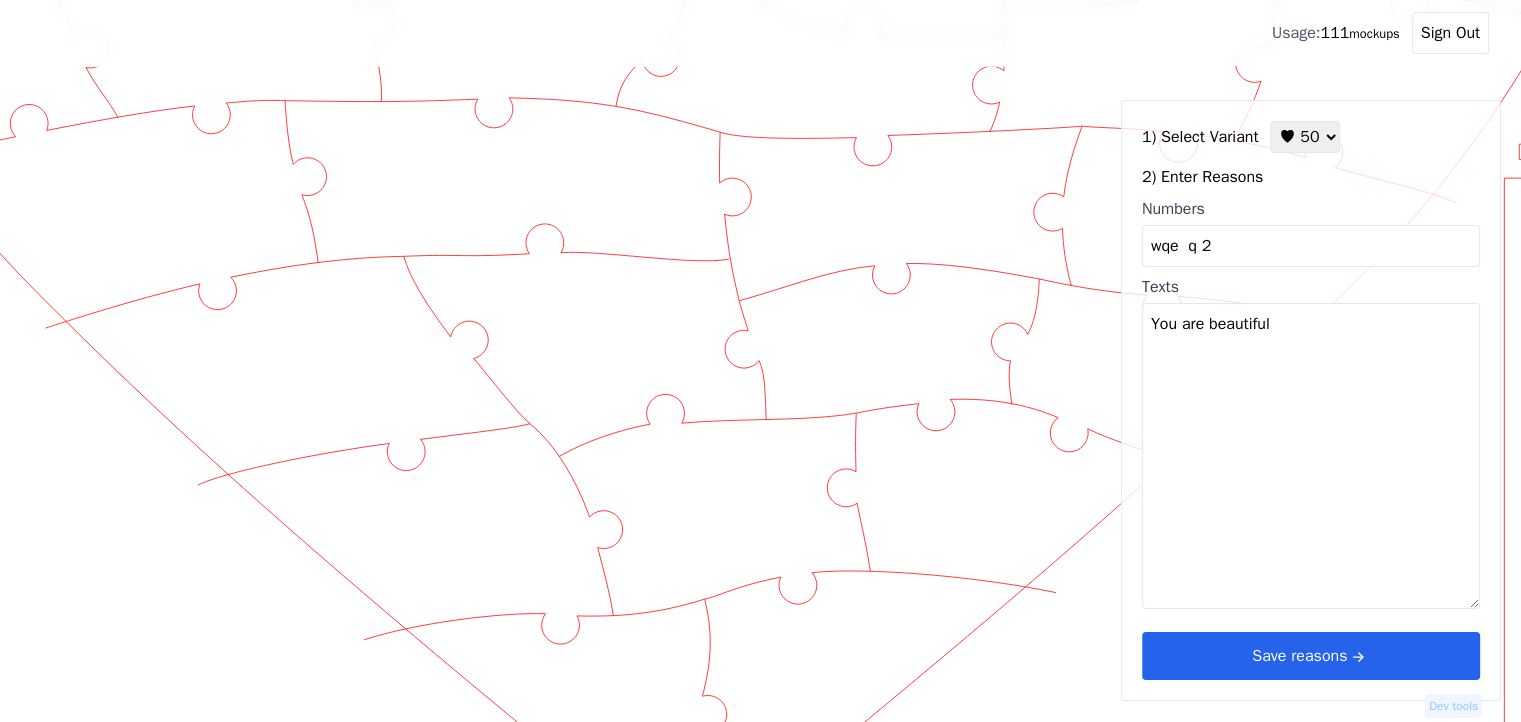 click on "You are beautiful" at bounding box center [1311, 456] 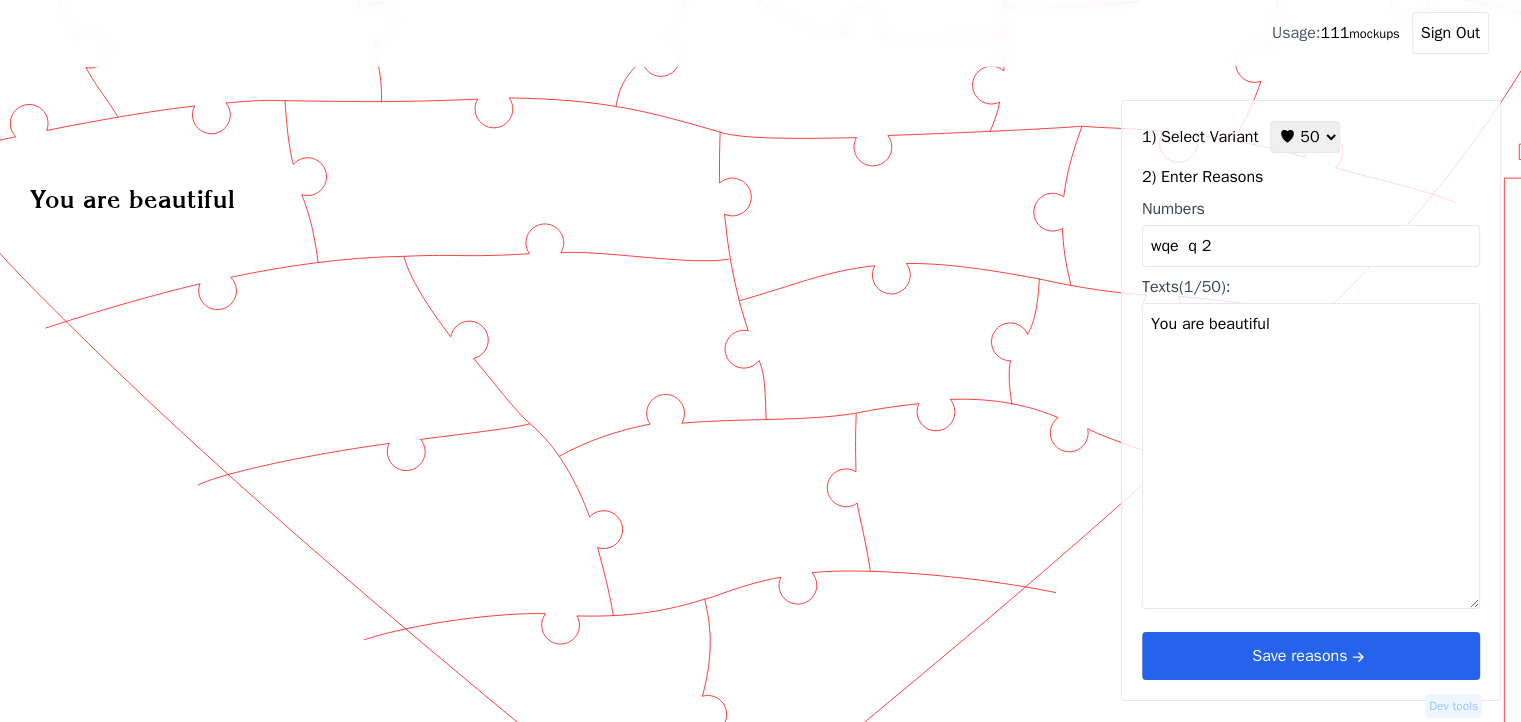 click on "Save reasons" at bounding box center [1311, 656] 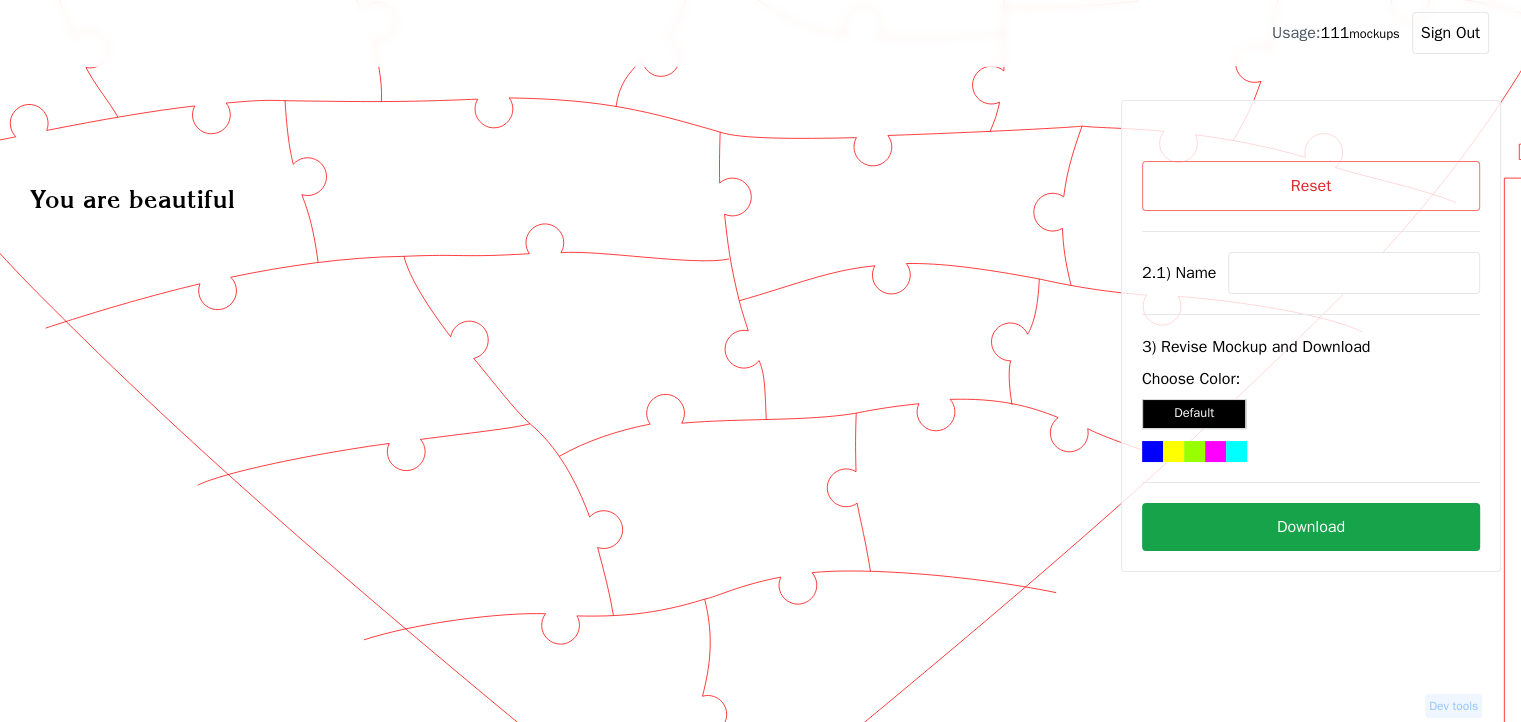 click at bounding box center (1354, 273) 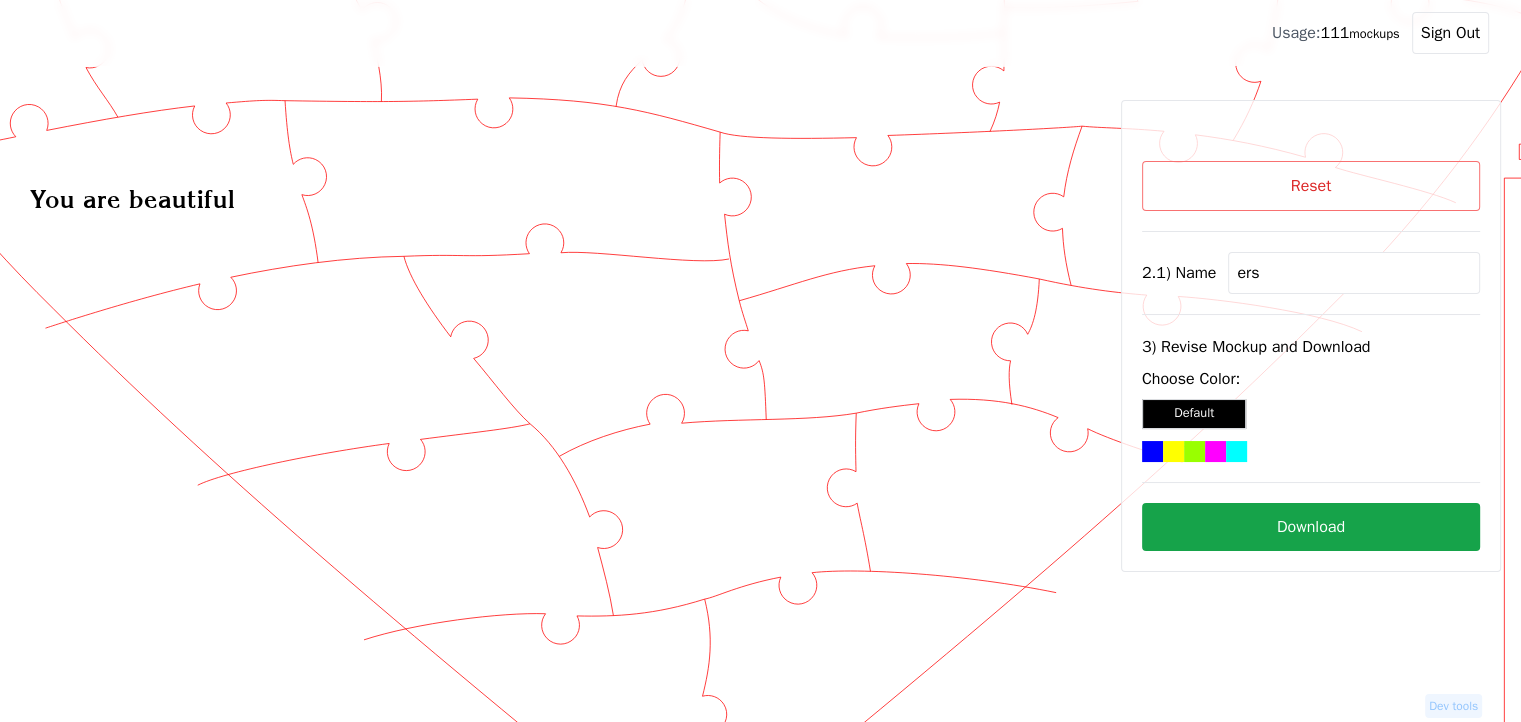 type on "ers" 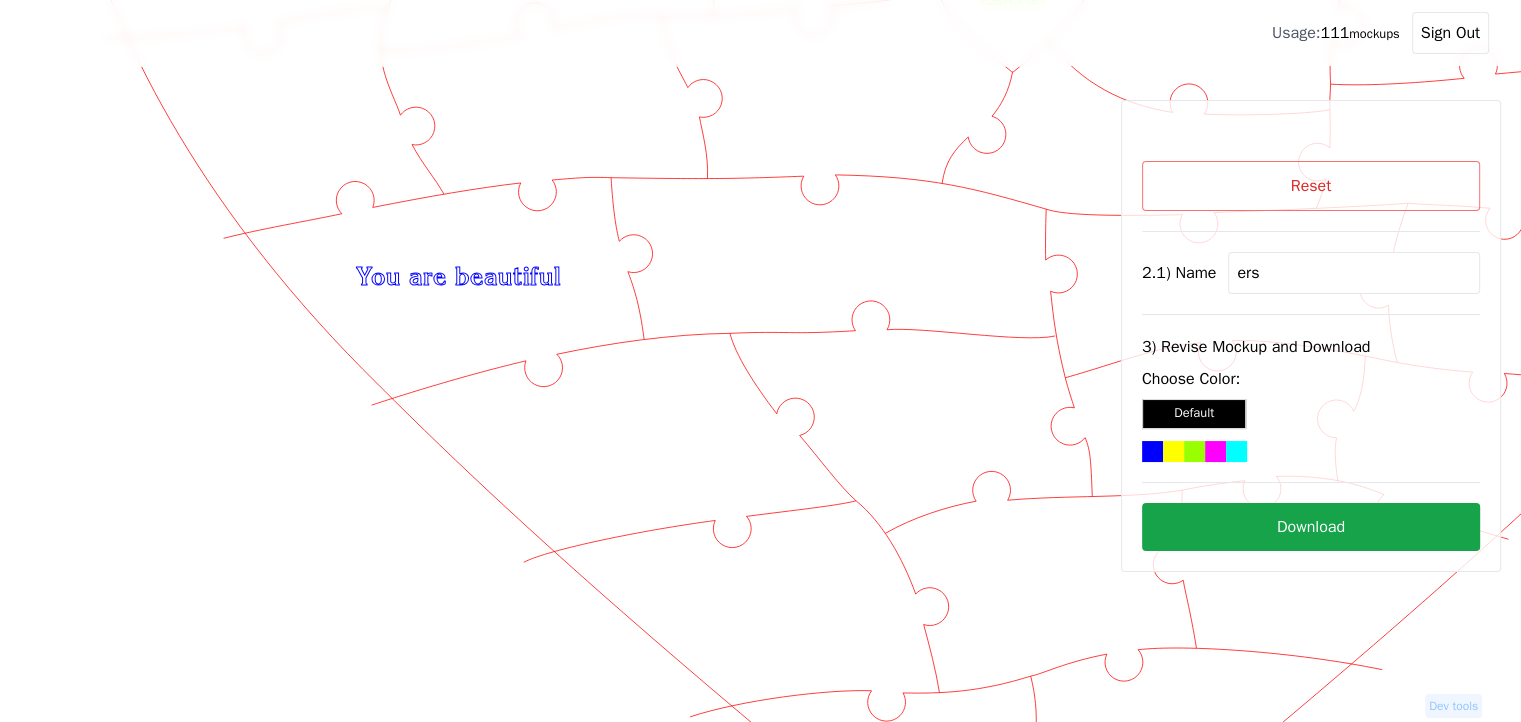 scroll, scrollTop: 500, scrollLeft: 0, axis: vertical 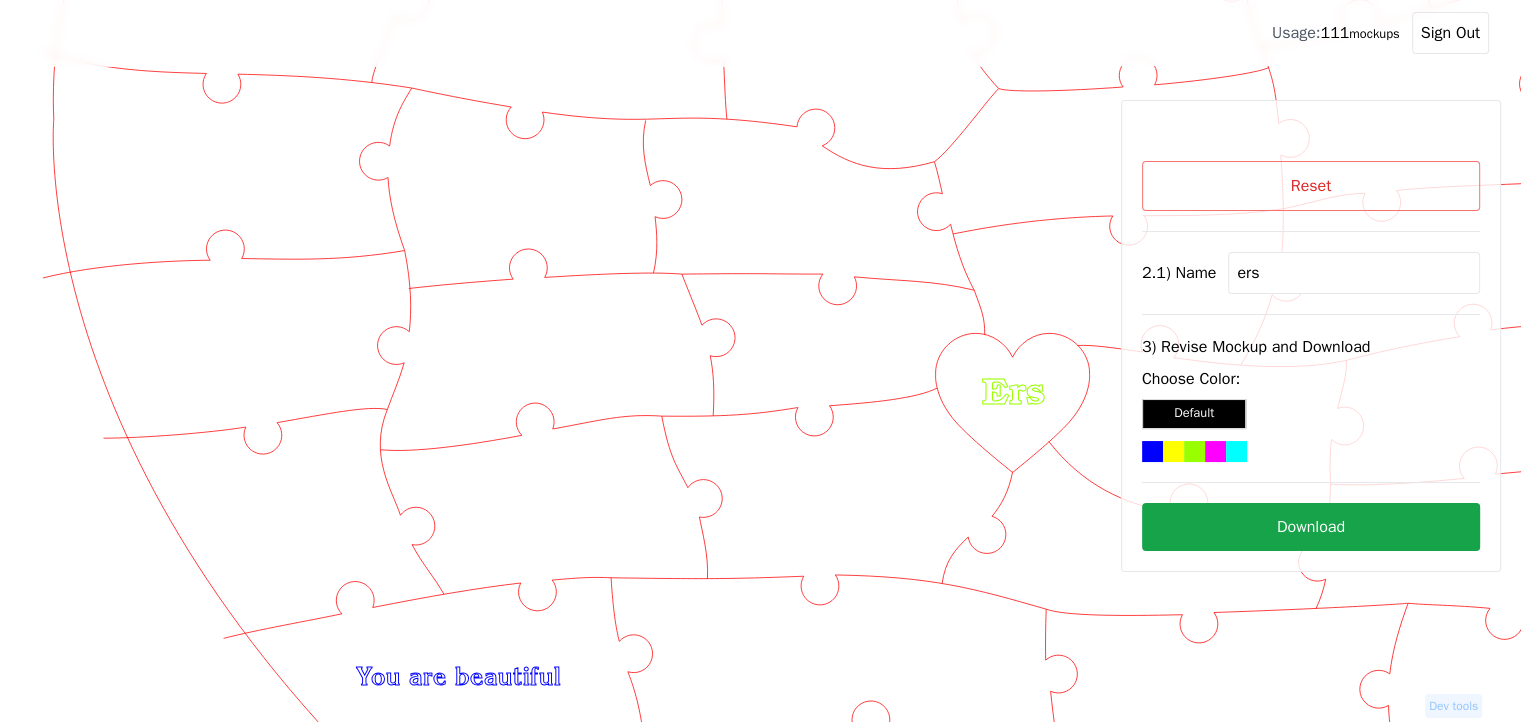 click on "Reset" at bounding box center [1311, 186] 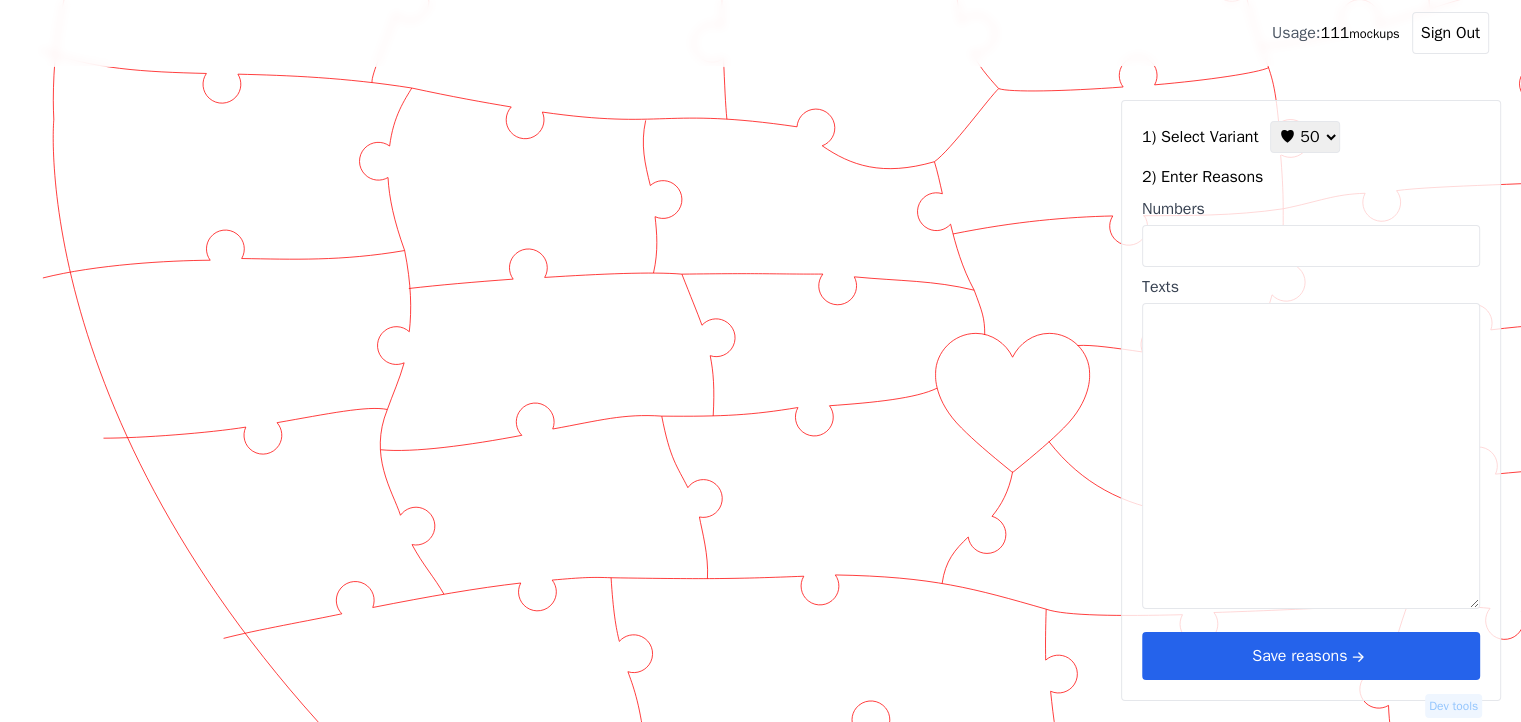 click on "♥ 12 ♥ 18 ♥ 28 ♥ 40 ♥ 50 ♥ 60 ♥ 70" at bounding box center (1305, 137) 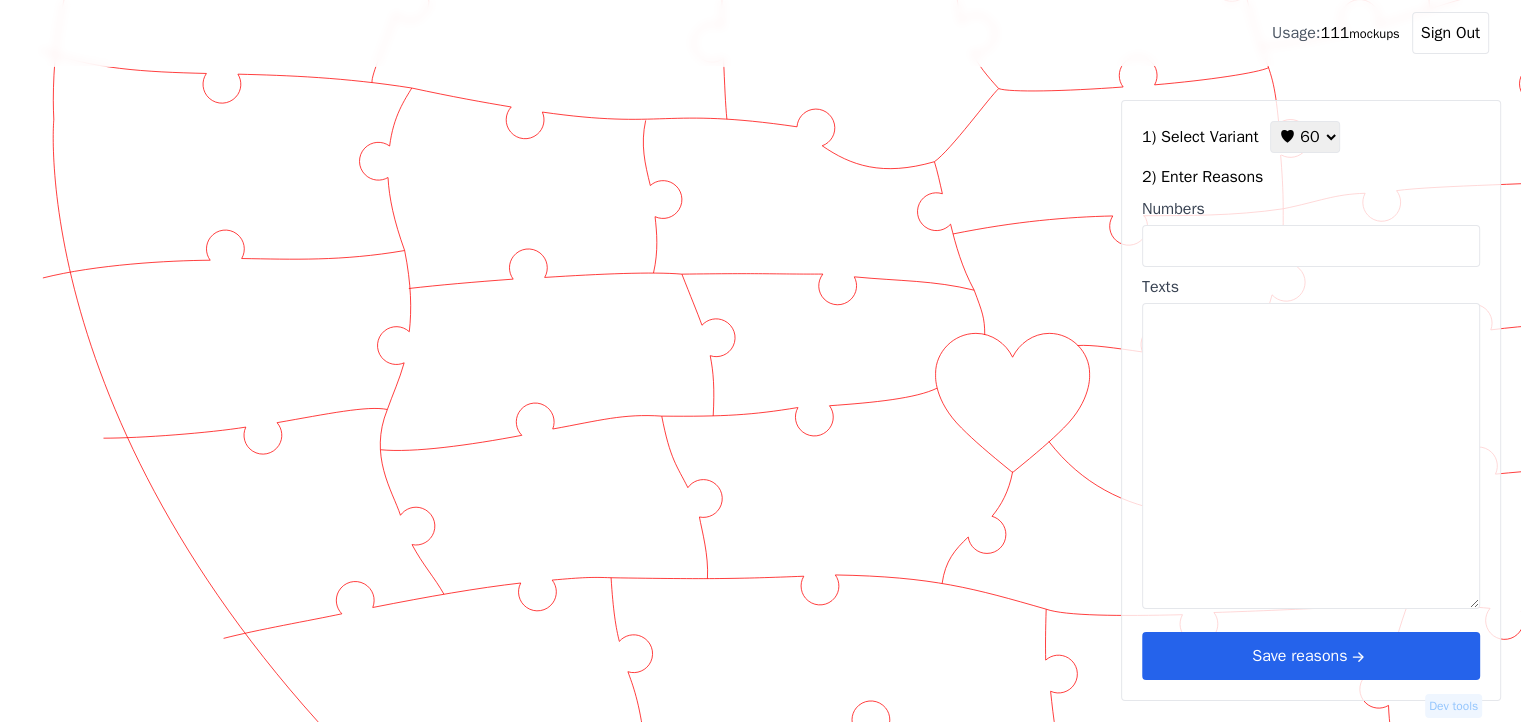 click on "♥ 12 ♥ 18 ♥ 28 ♥ 40 ♥ 50 ♥ 60 ♥ 70" at bounding box center [1305, 137] 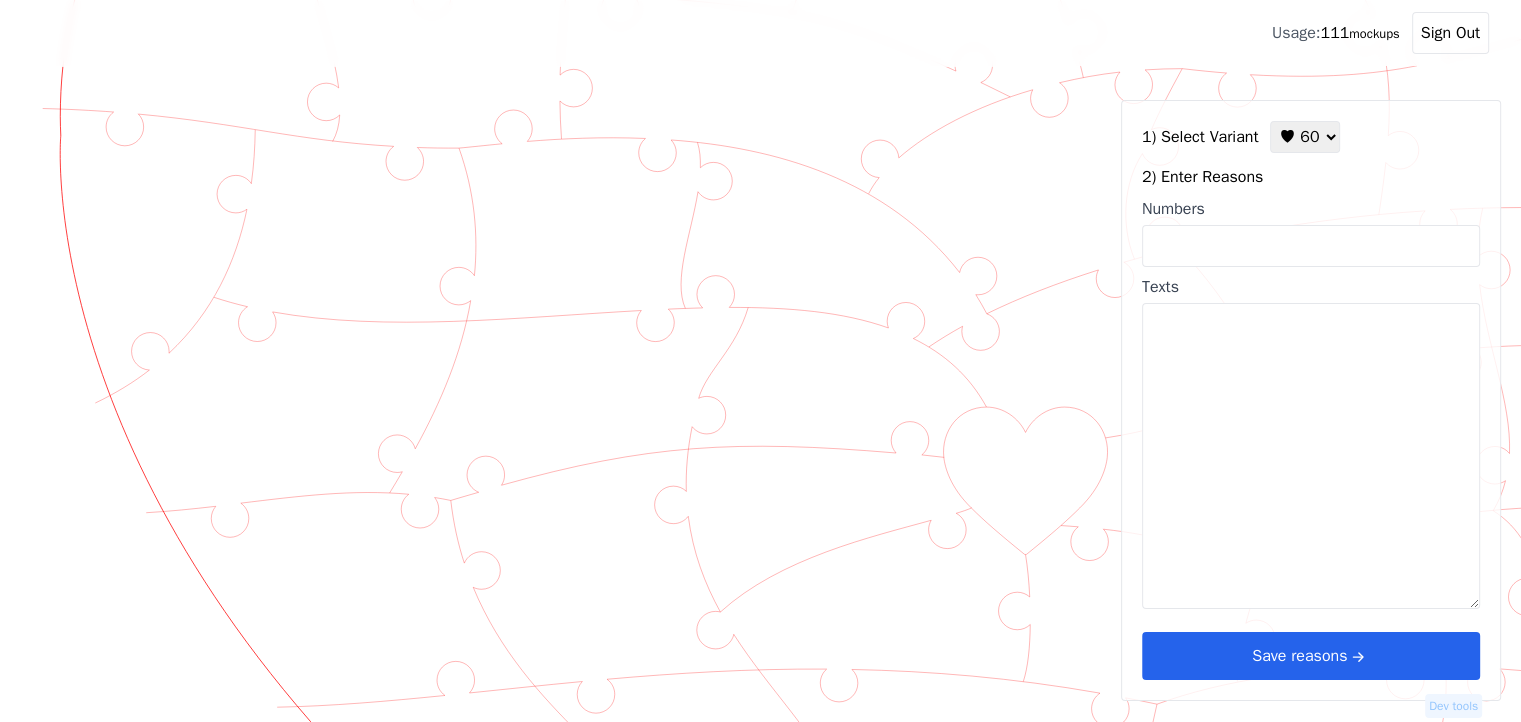 click on "Numbers" at bounding box center [1311, 246] 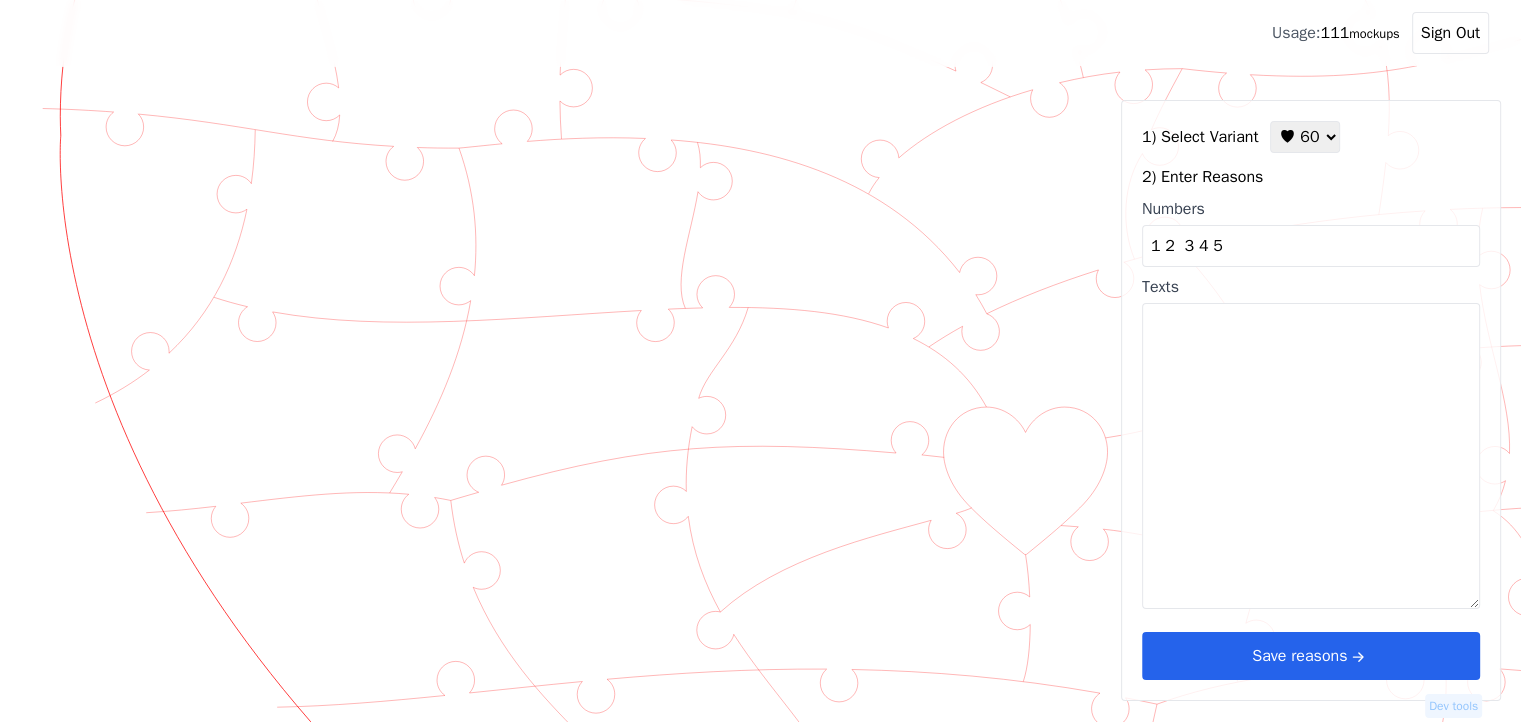 type on "1 2  3 4 5" 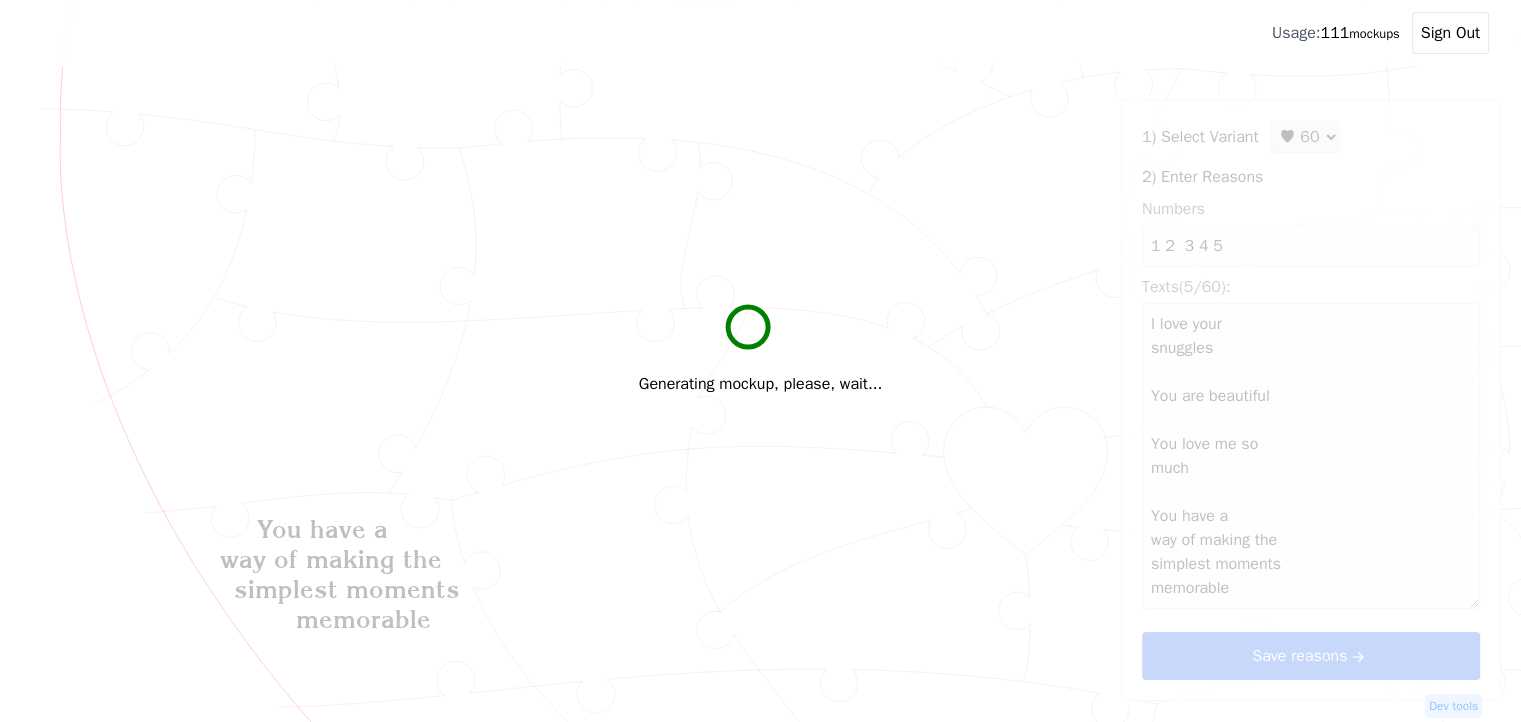 type on "I love your
snuggles
You are
beautiful
You love me so
much
You have a
way of making the
simplest moments
memorable
You're
the sunshine
on my cloudy
days" 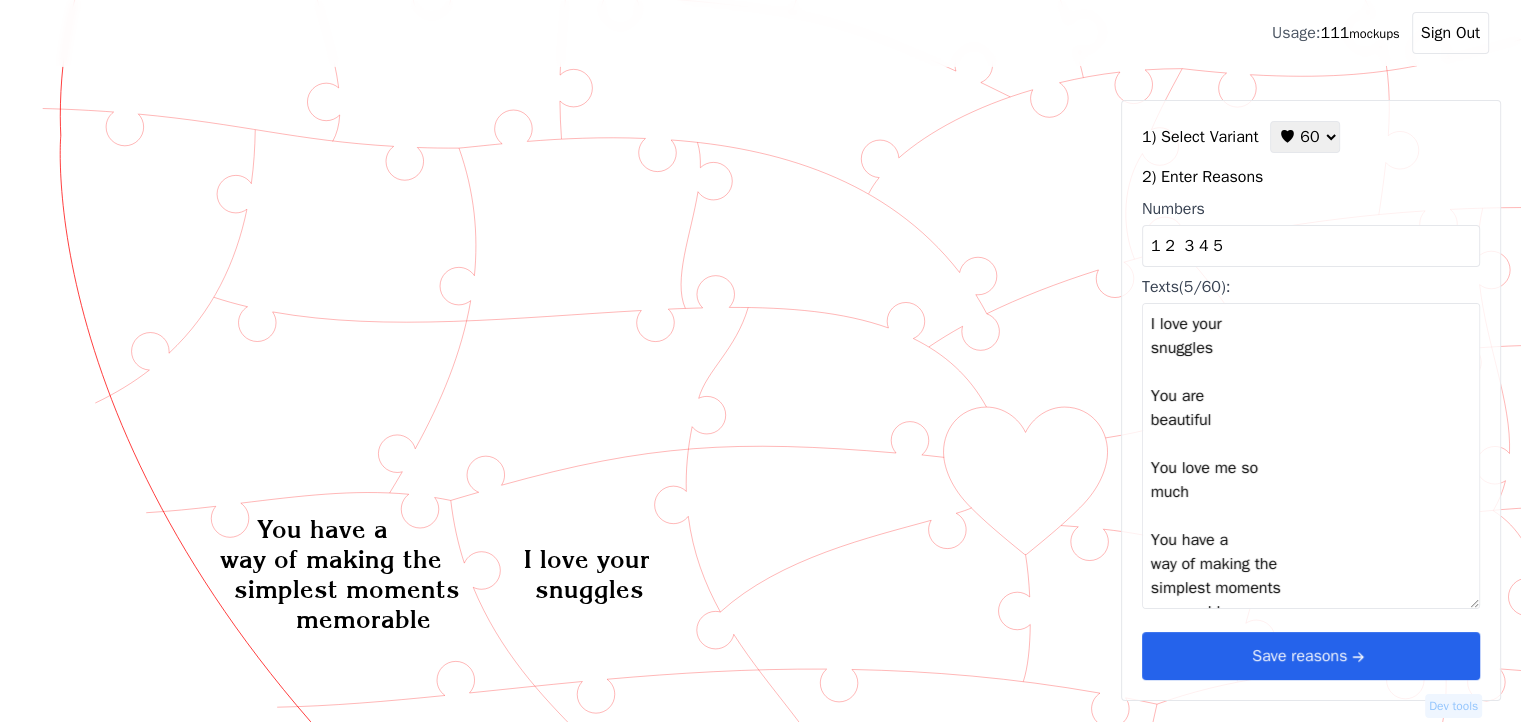 click on "Save reasons" at bounding box center [1311, 656] 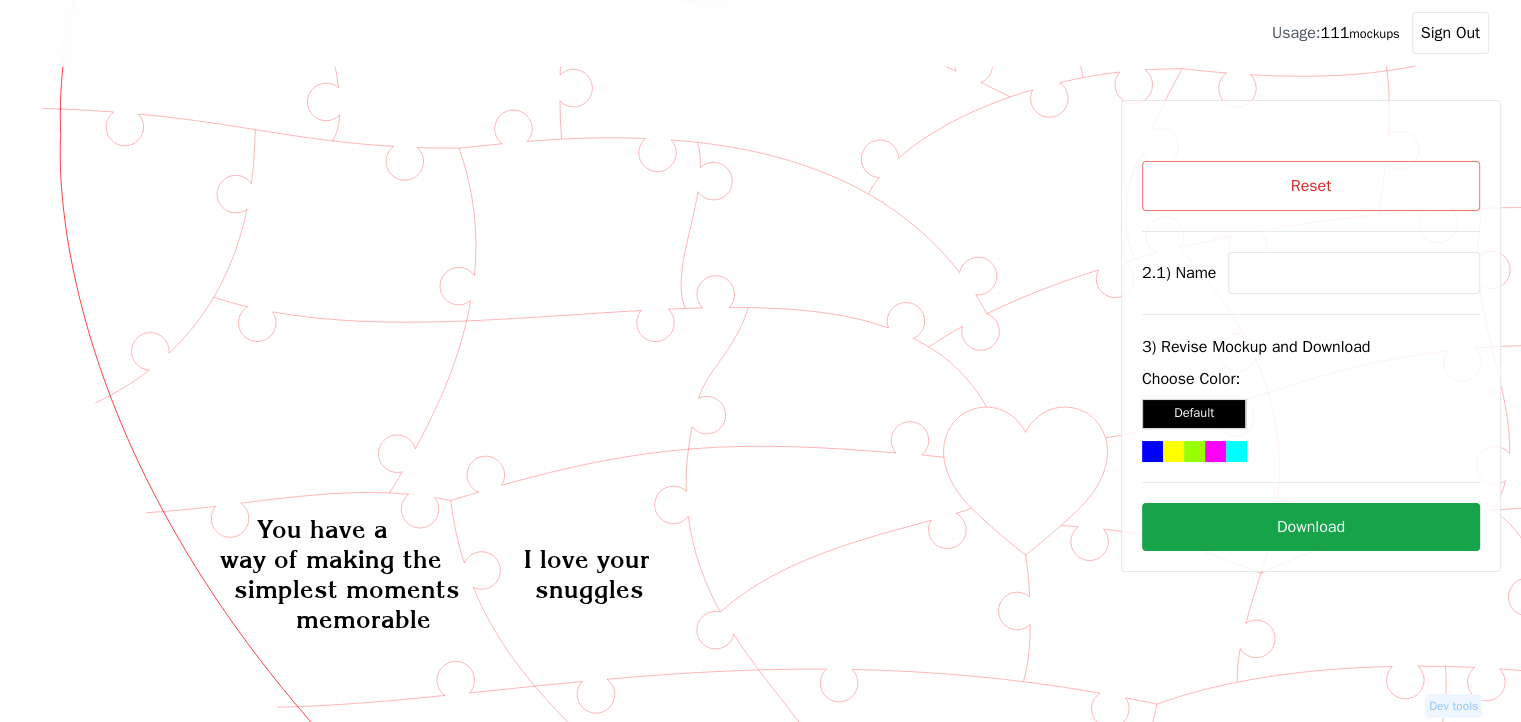 click on "Reset  2.1) Name 3) Revise Mockup and Download Choose Color: Default Download" at bounding box center [1311, 356] 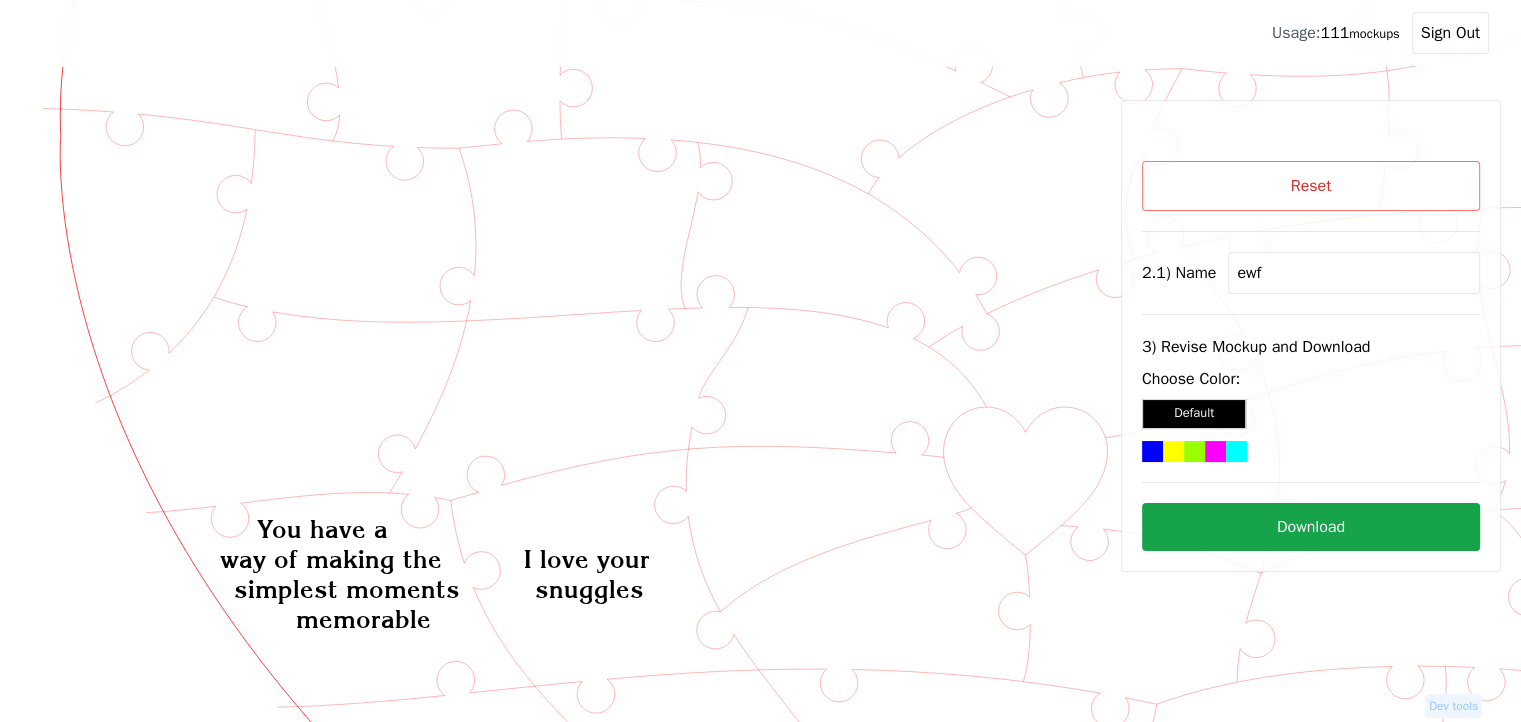 type on "ewf" 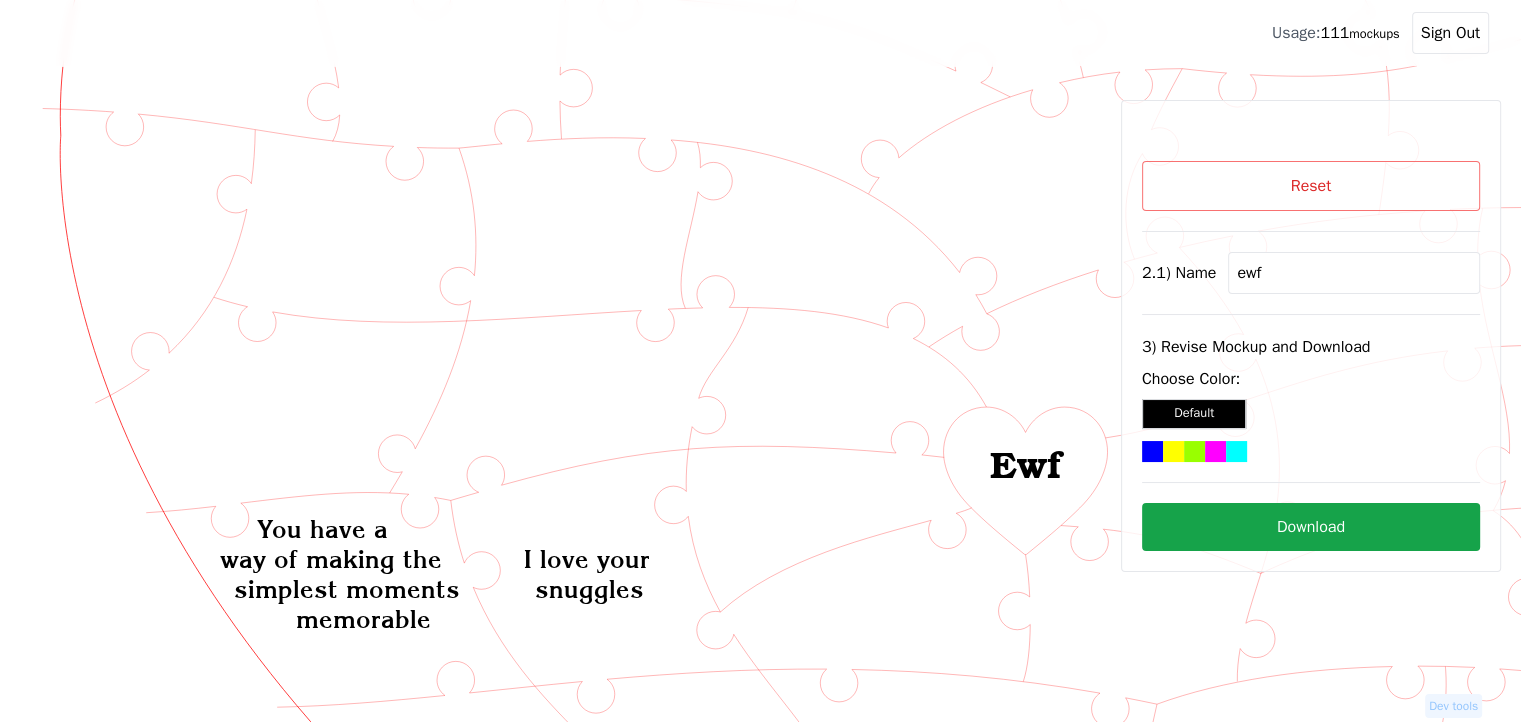 click on "Download" at bounding box center (1311, 527) 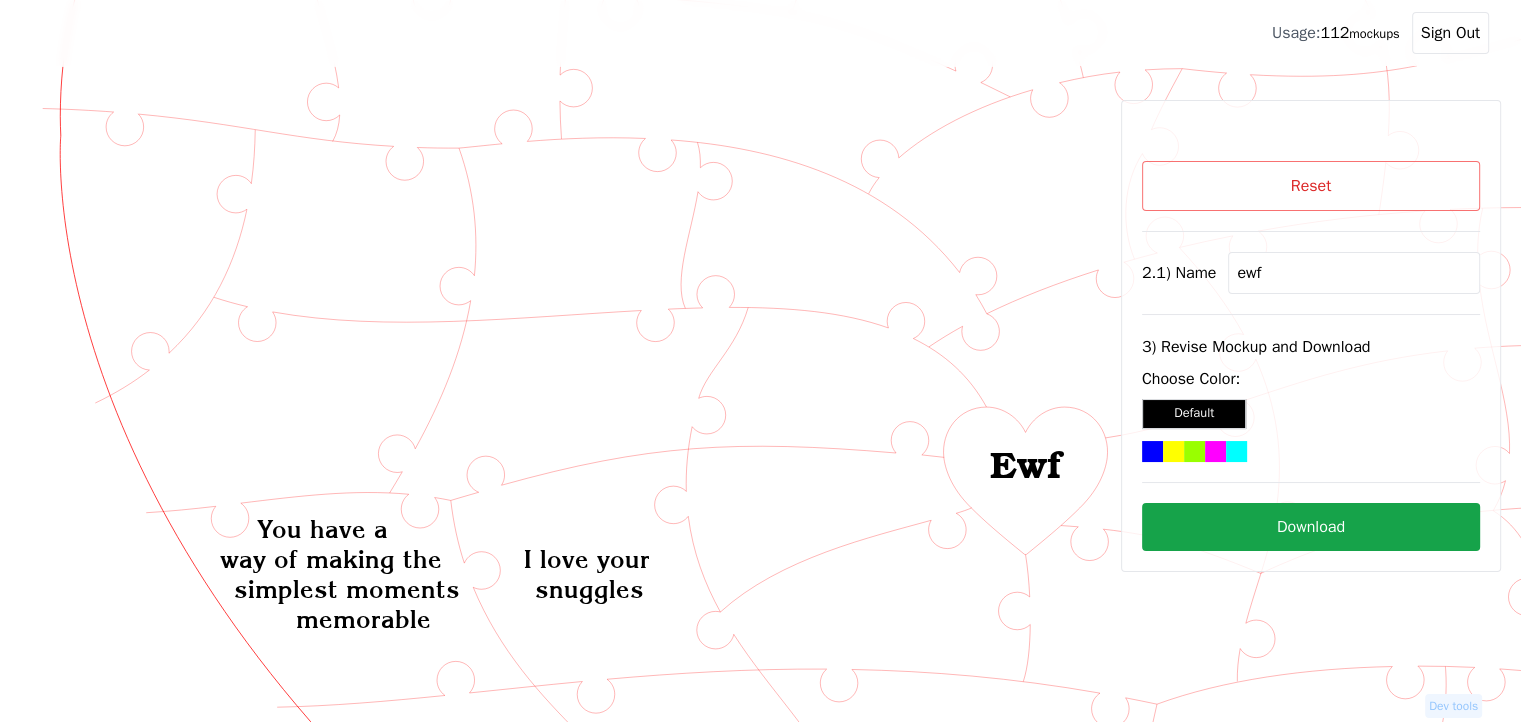 click 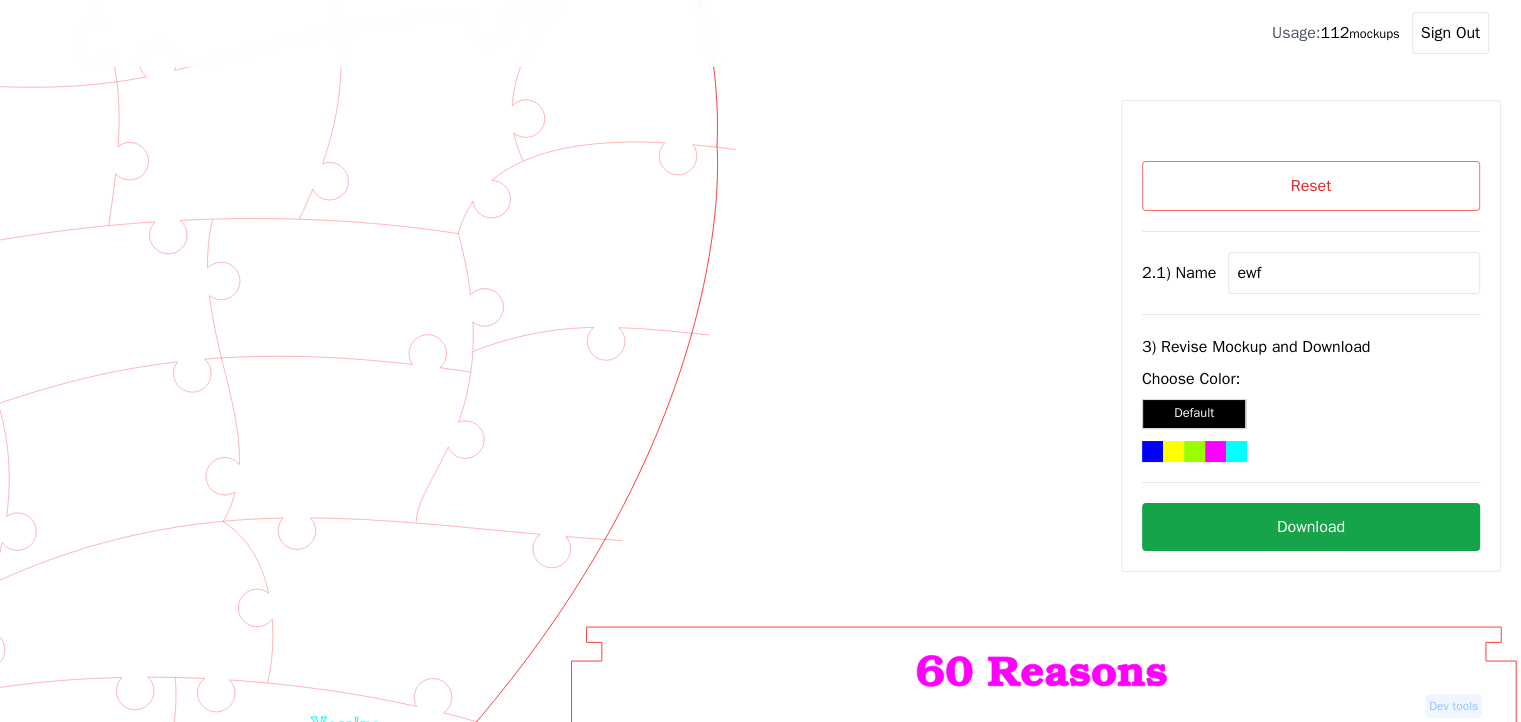 scroll, scrollTop: 477, scrollLeft: 1270, axis: both 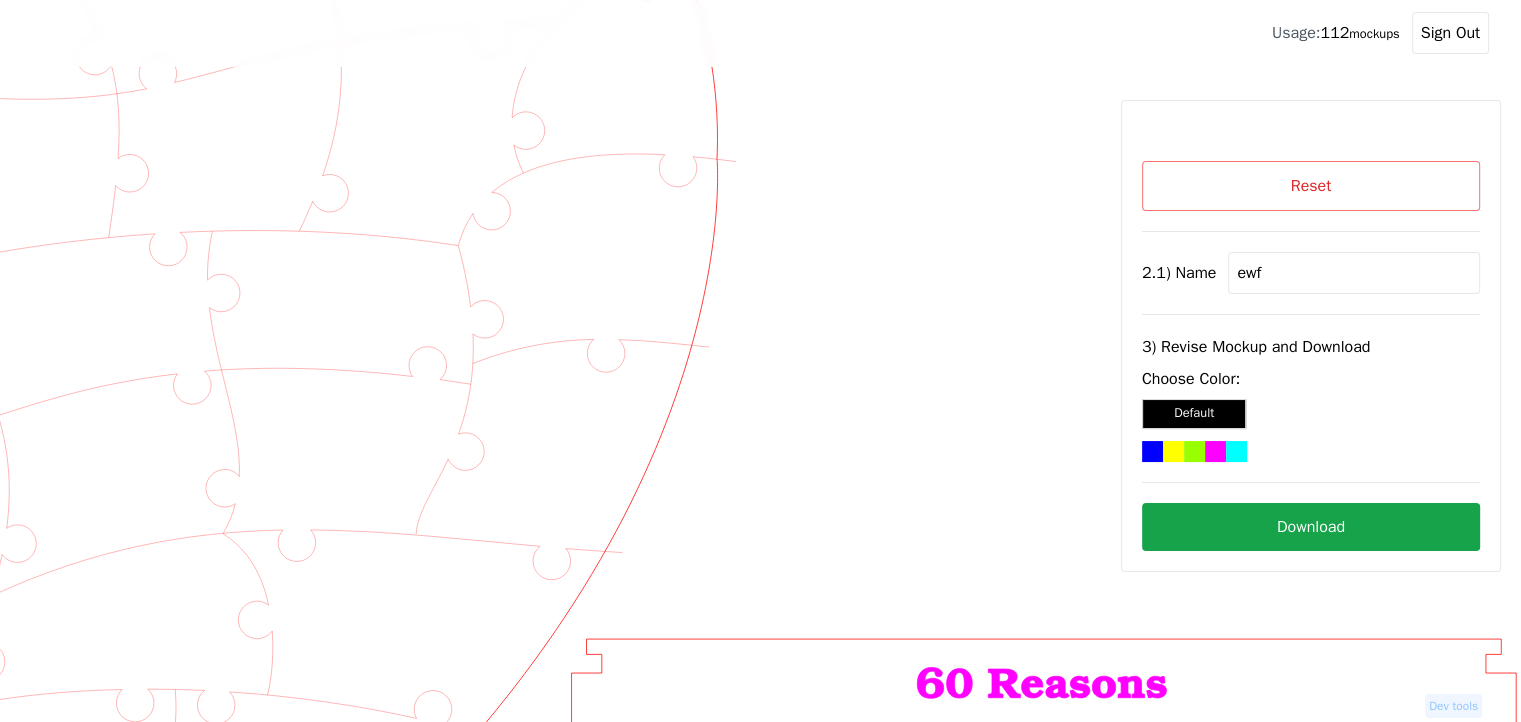 click on "Reset" at bounding box center (1311, 186) 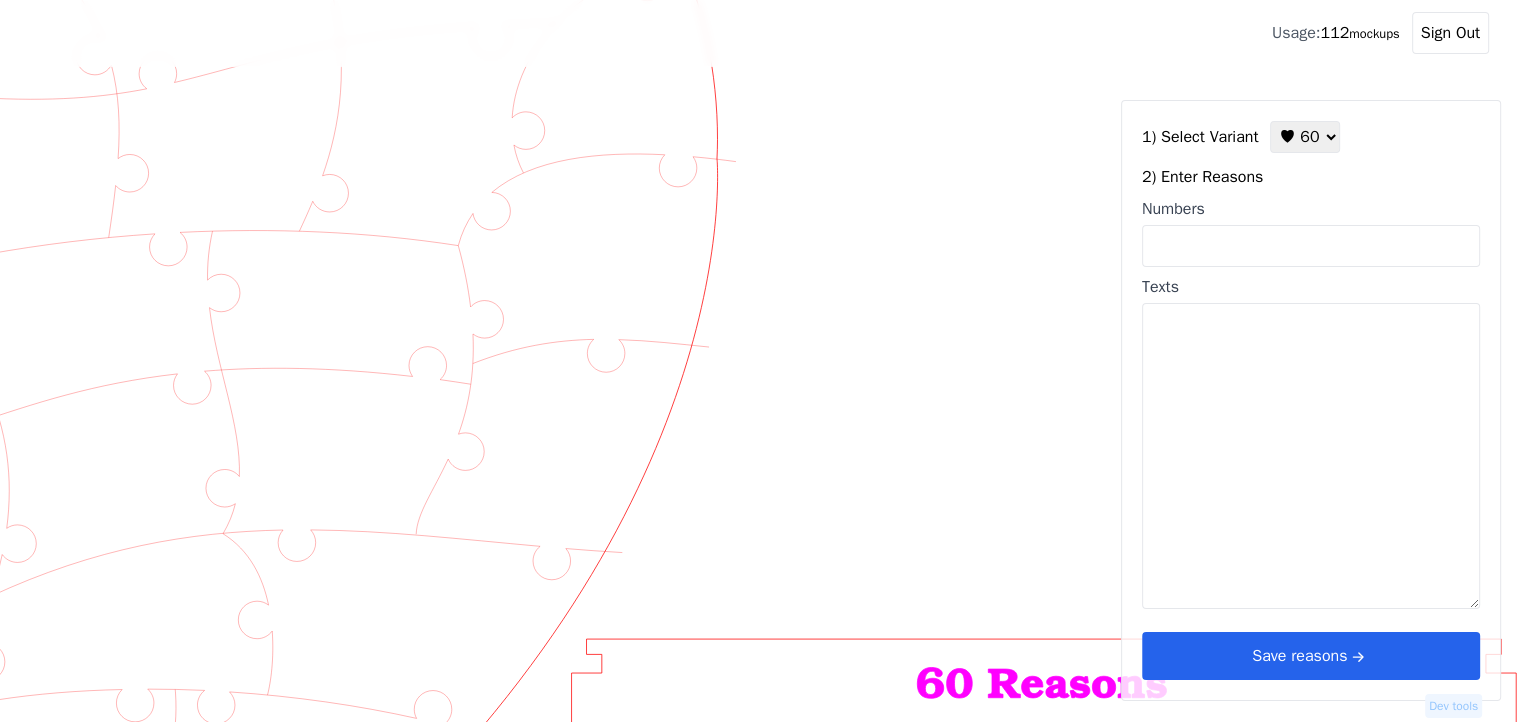 click on "♥ 12 ♥ 18 ♥ 28 ♥ 40 ♥ 50 ♥ 60 ♥ 70" at bounding box center (1305, 137) 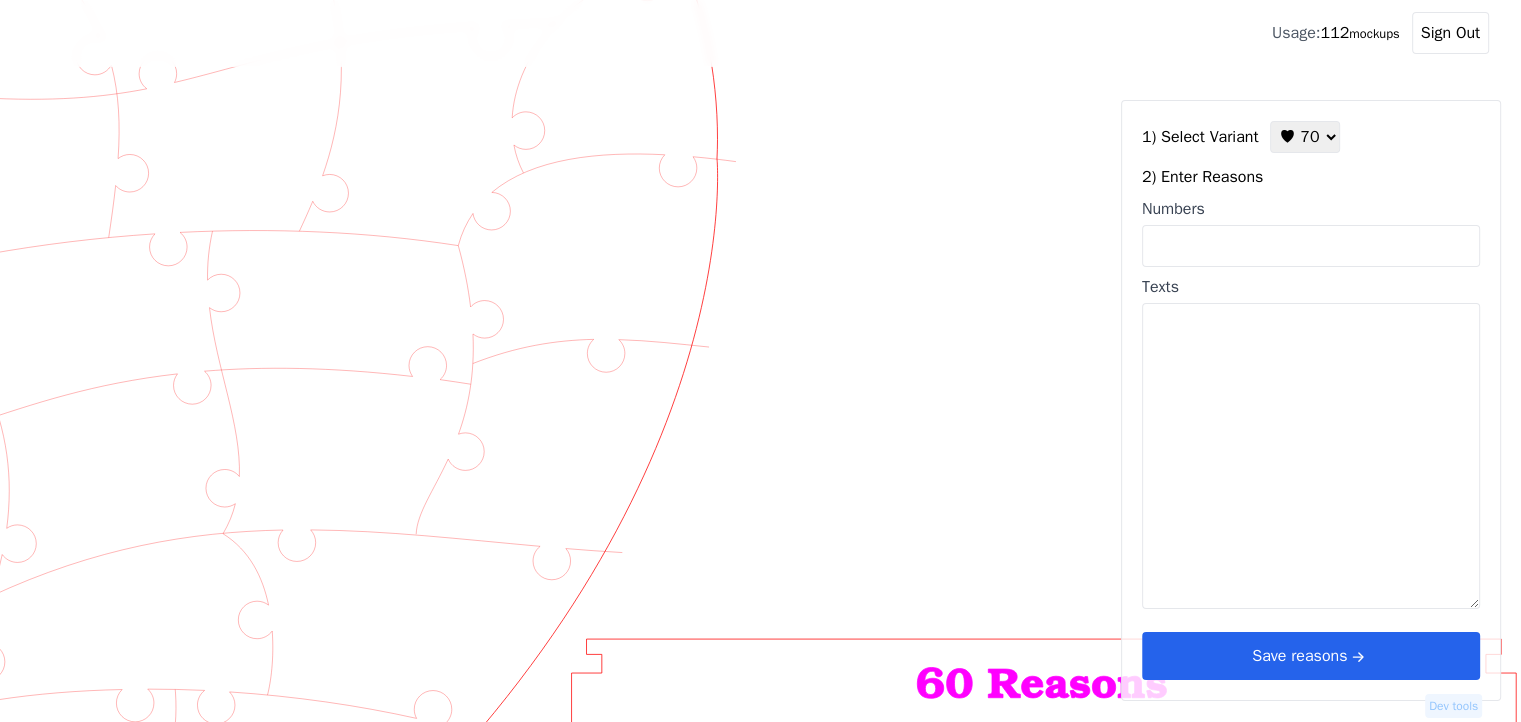 click on "♥ 12 ♥ 18 ♥ 28 ♥ 40 ♥ 50 ♥ 60 ♥ 70" at bounding box center (1305, 137) 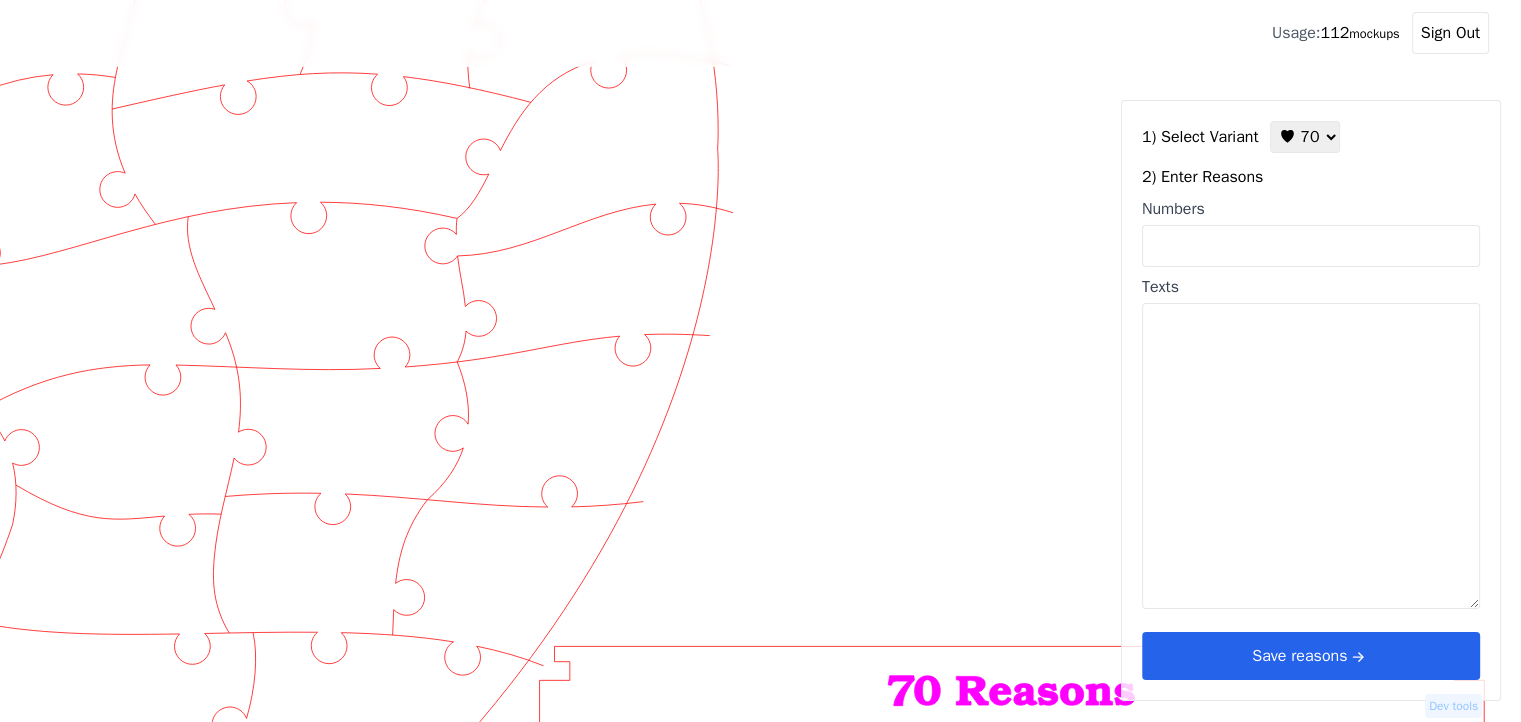 click on "Numbers" at bounding box center [1311, 246] 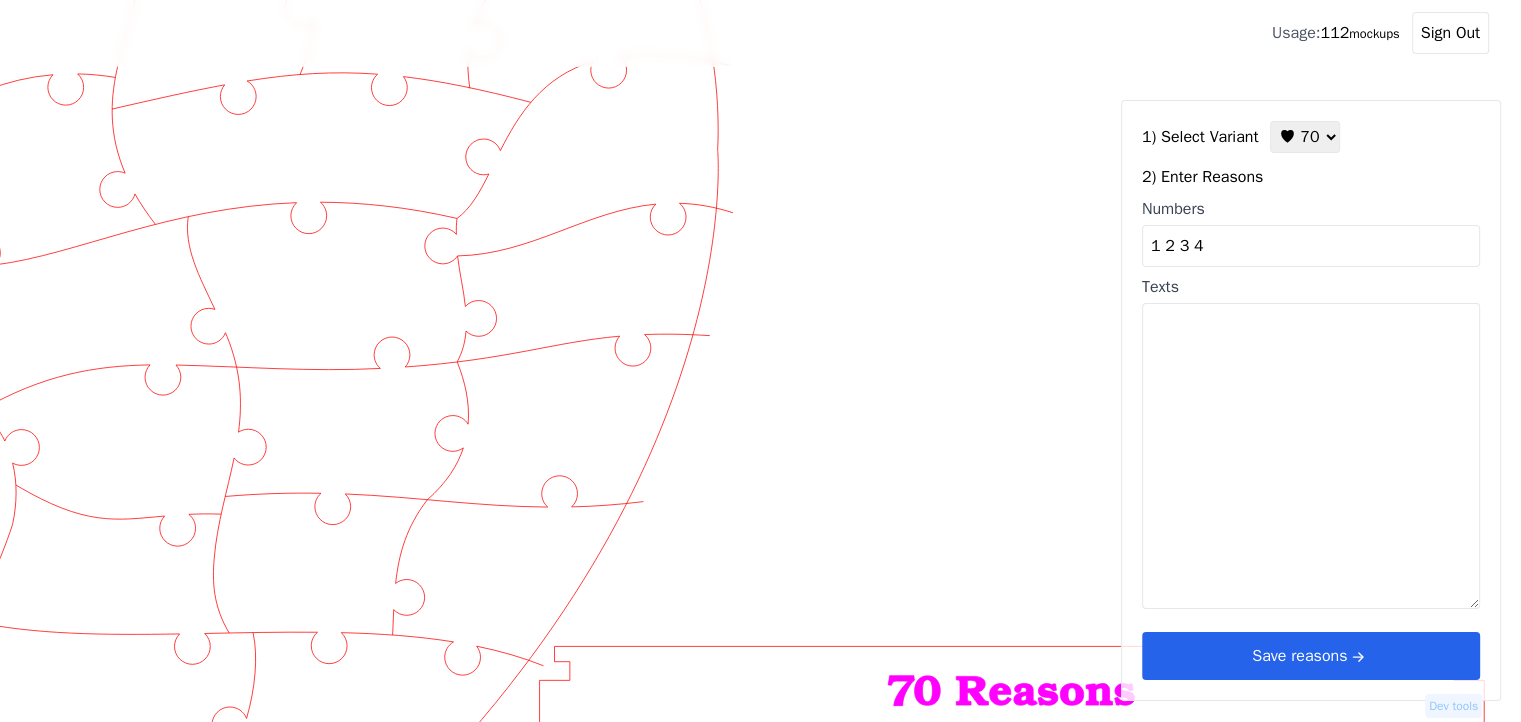 type on "1 2 3 4" 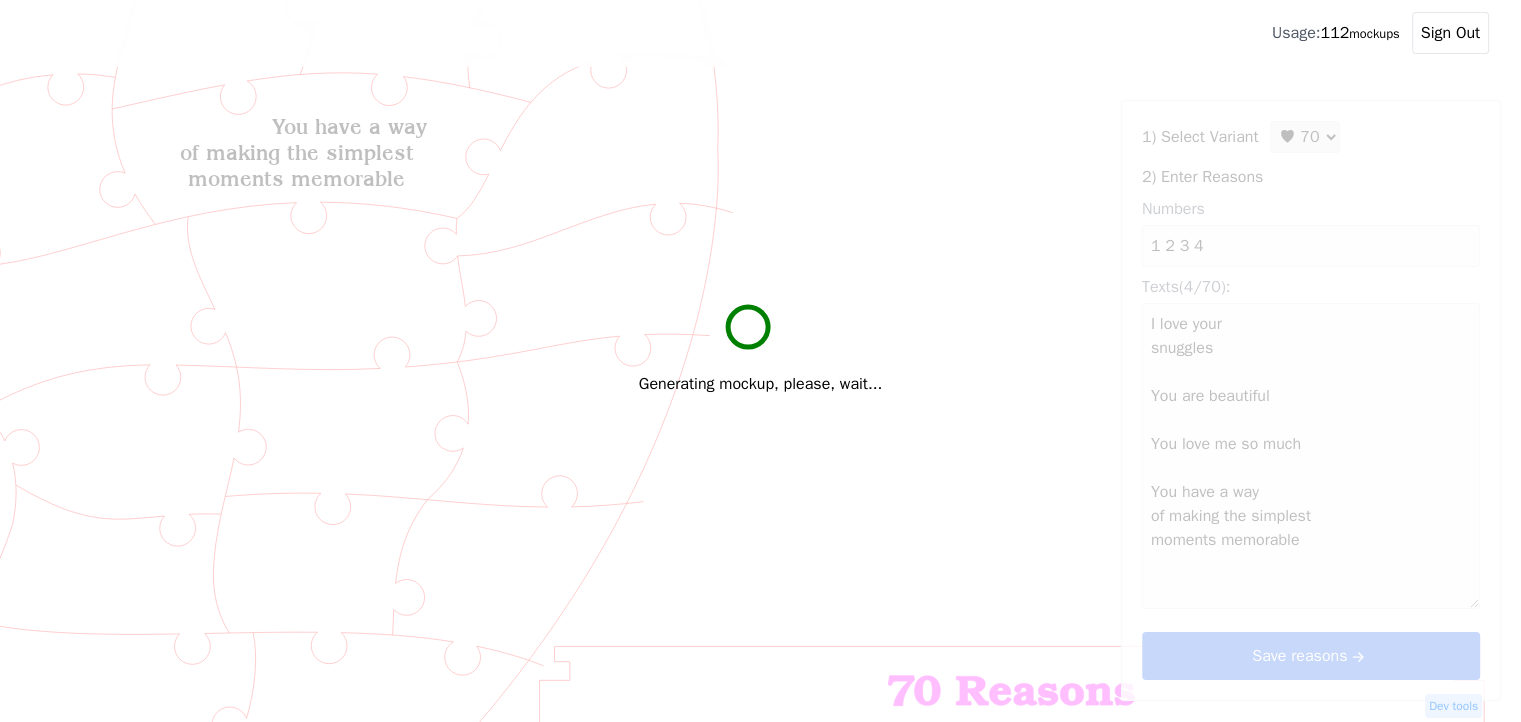 type on "I love your
snuggles
You are beautiful
You love me so
much
You have a way
of making the simplest
moments memorable" 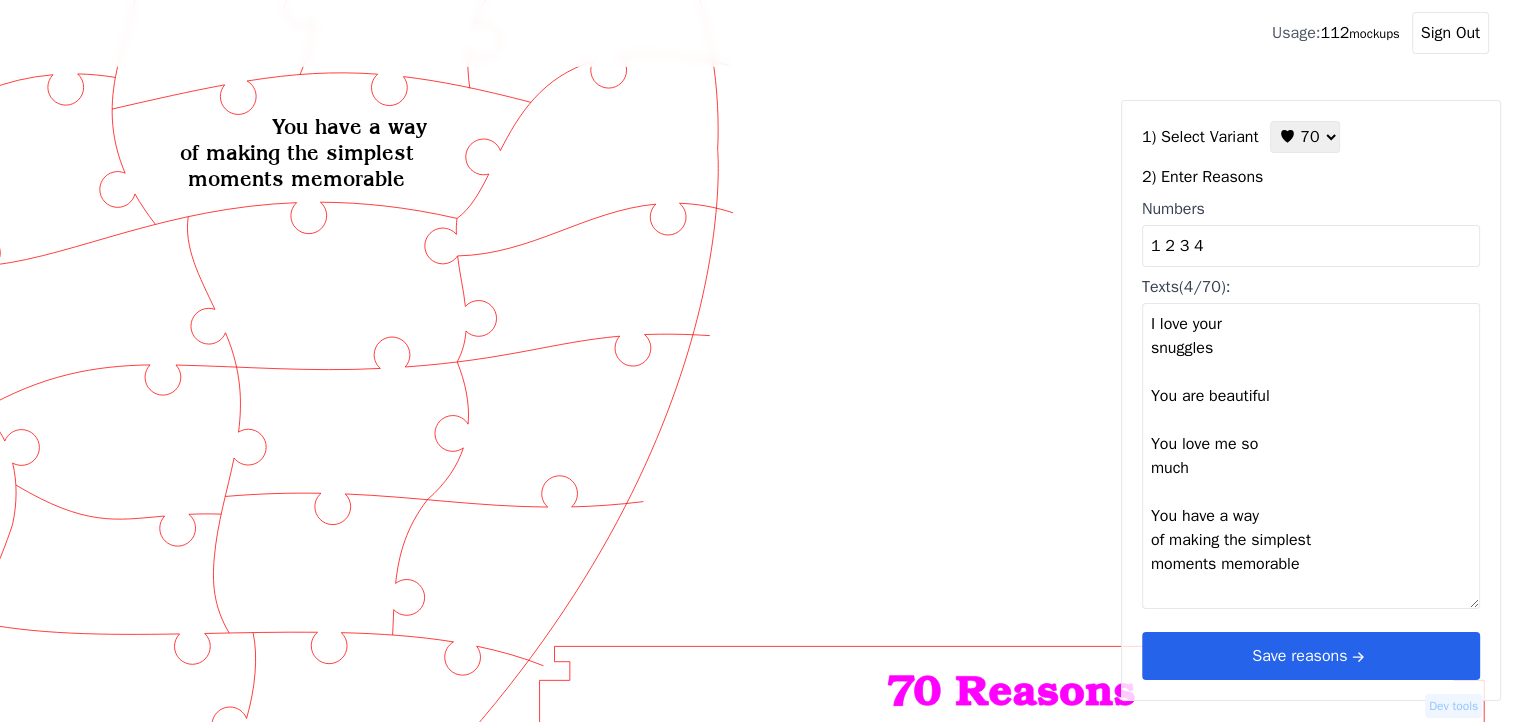 click on "Save reasons" at bounding box center [1311, 656] 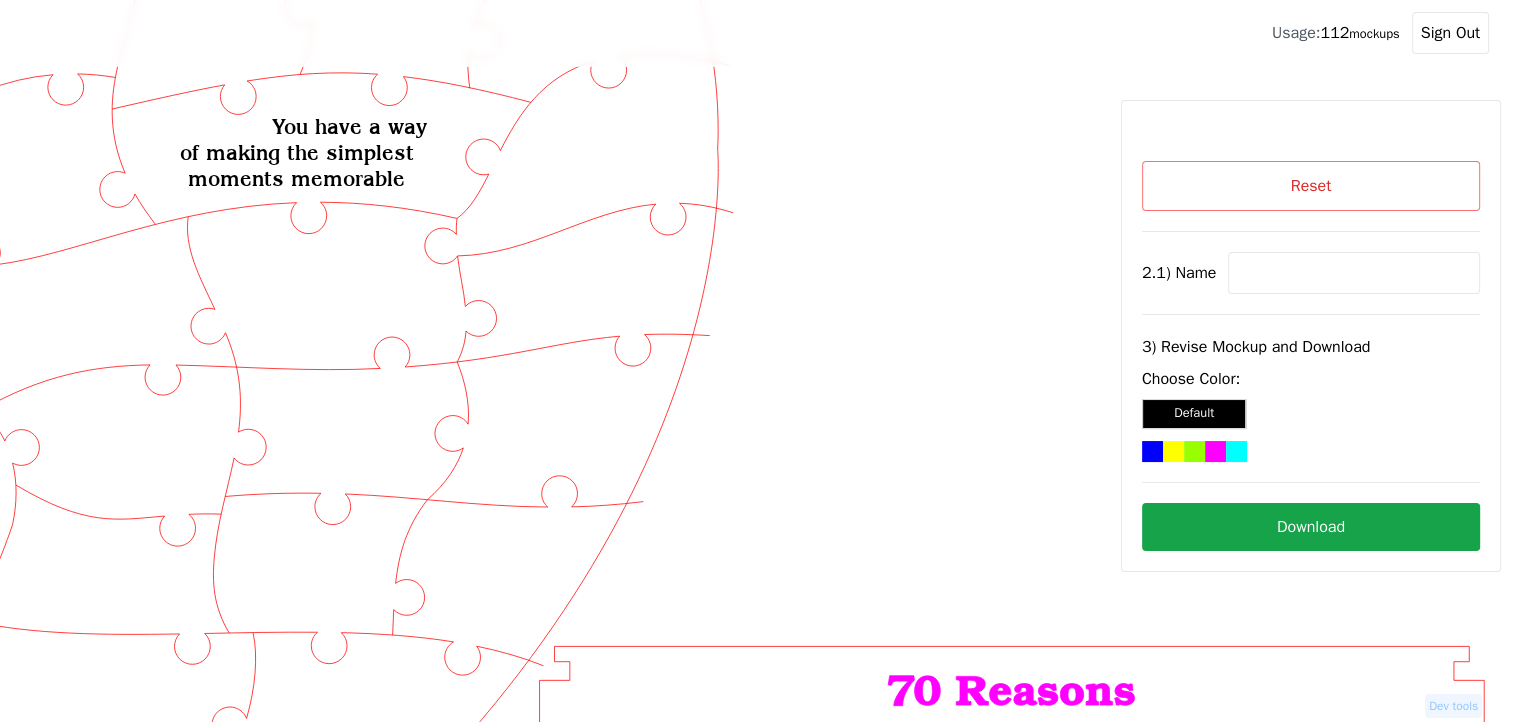 click at bounding box center [1354, 273] 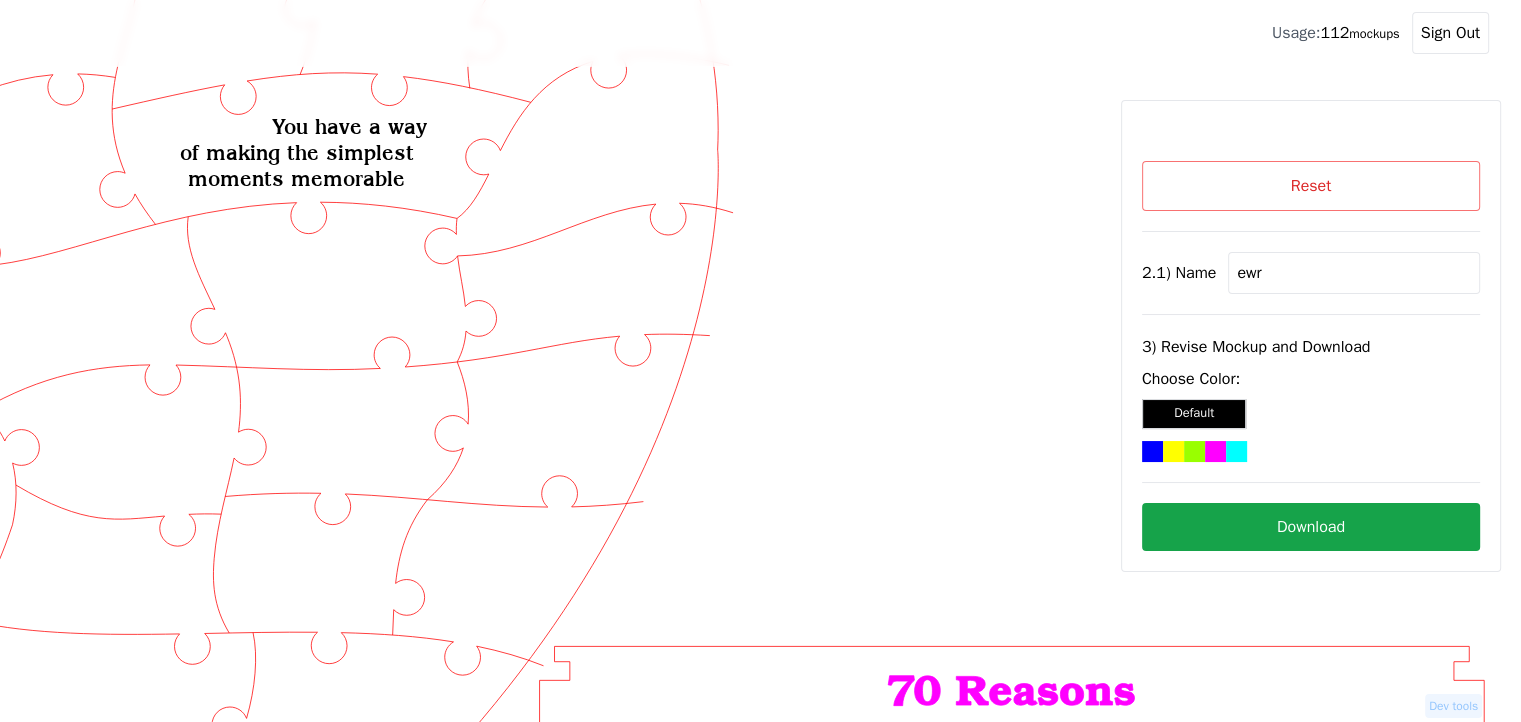 type on "ewr" 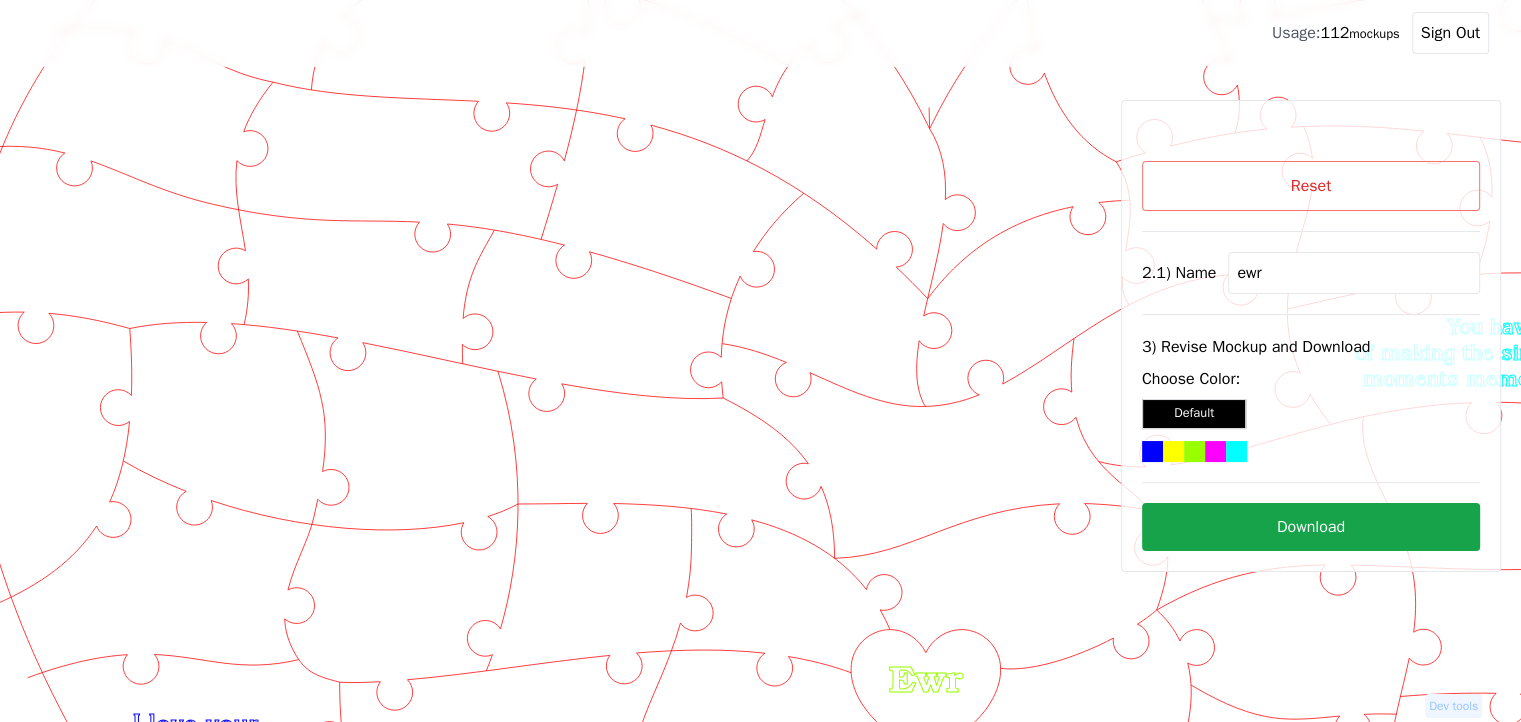 scroll, scrollTop: 77, scrollLeft: 95, axis: both 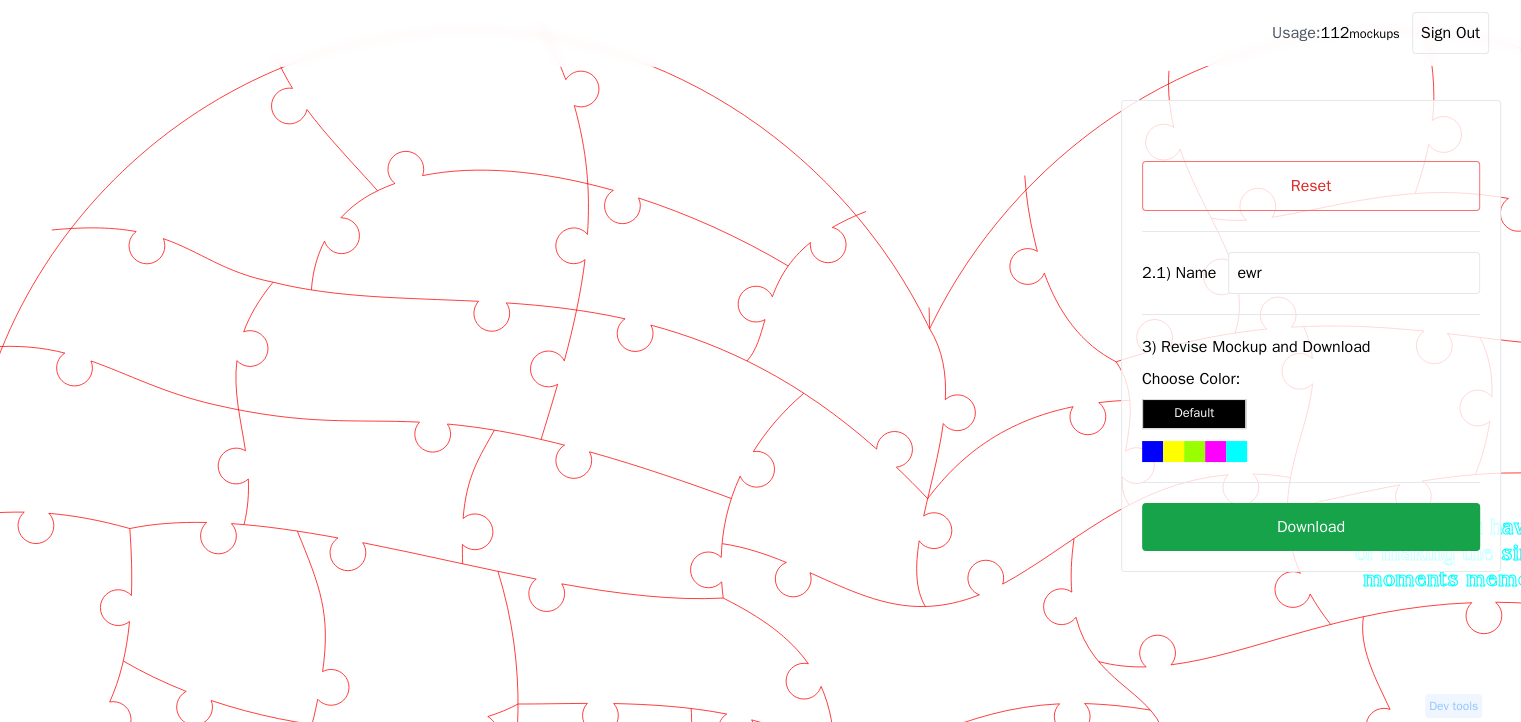 click on "Reset" at bounding box center [1311, 186] 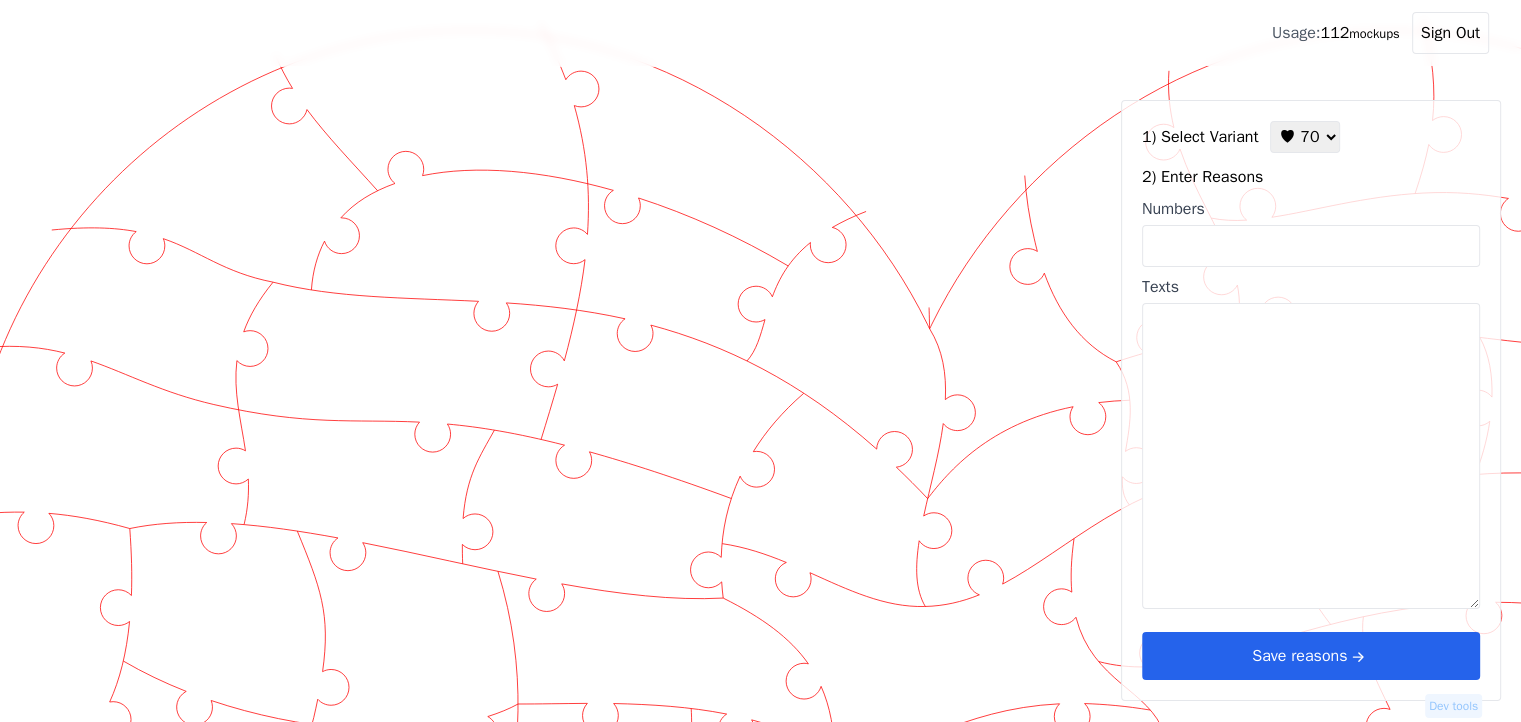 click on "Numbers" at bounding box center (1311, 246) 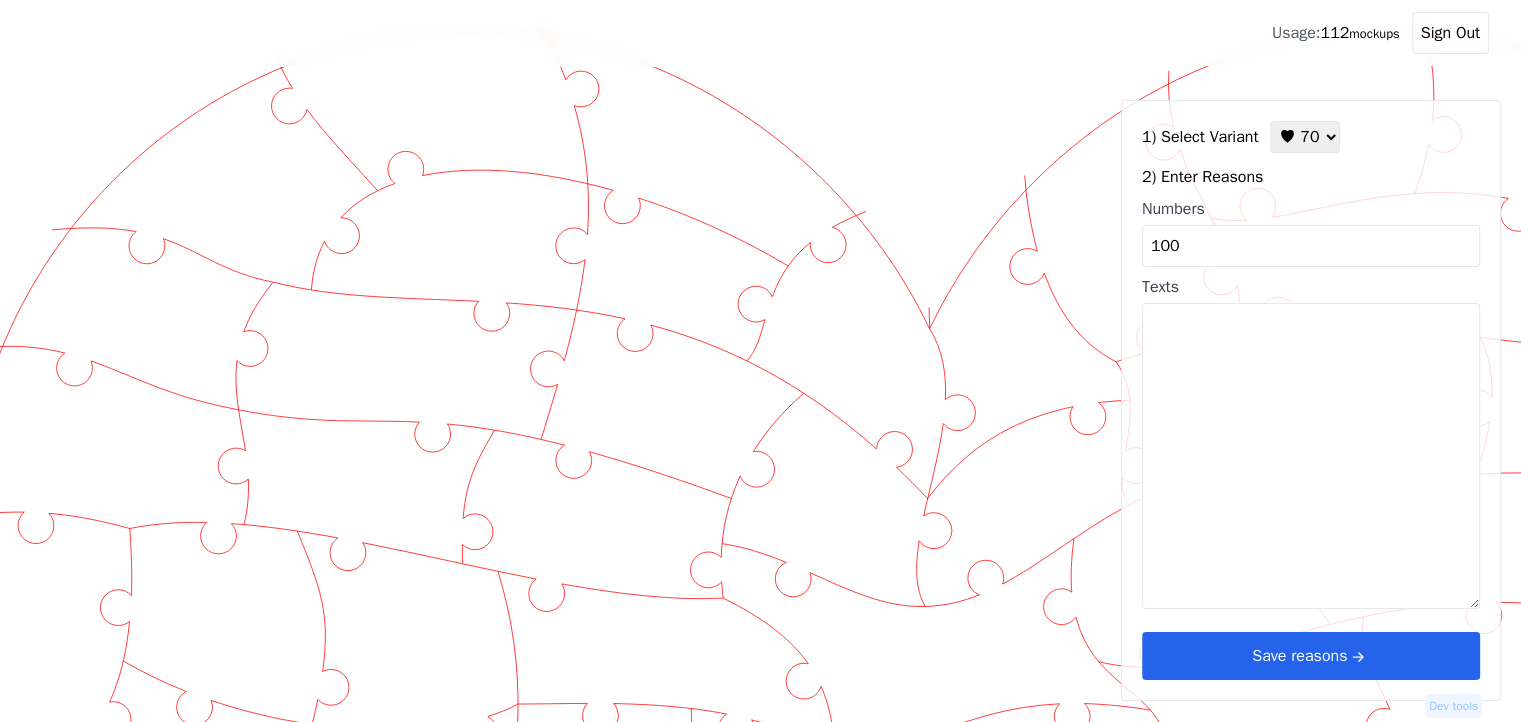 type on "100" 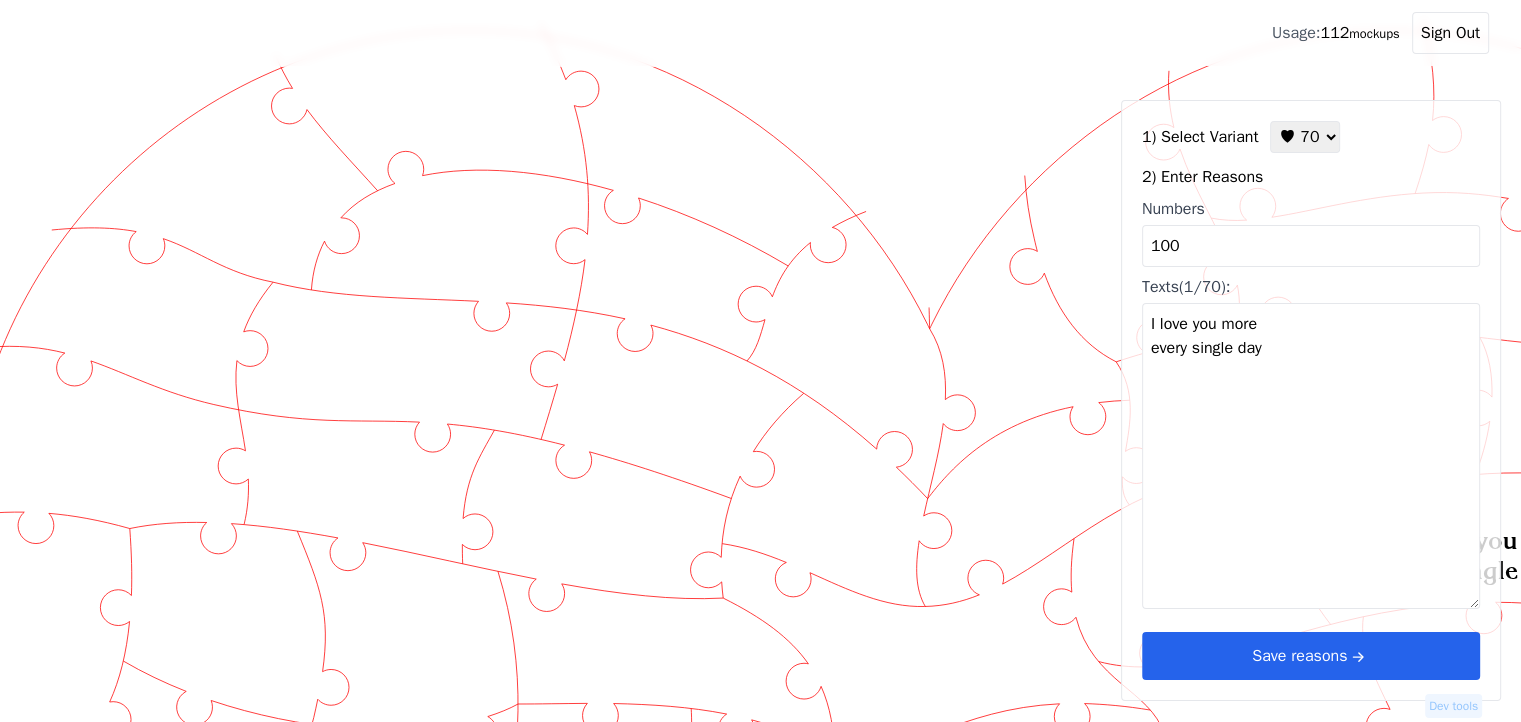 drag, startPoint x: 1274, startPoint y: 354, endPoint x: 1136, endPoint y: 322, distance: 141.66158 